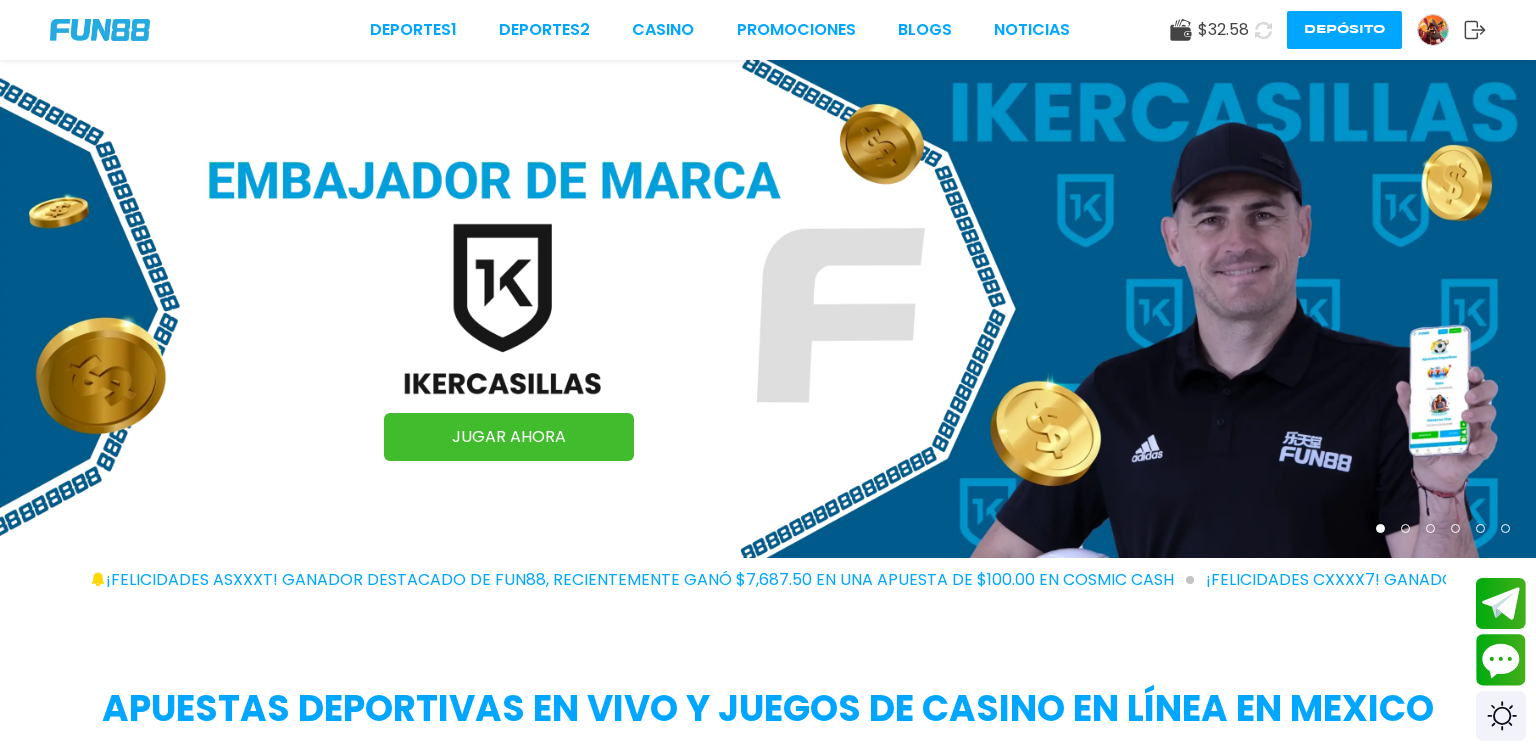 scroll, scrollTop: 0, scrollLeft: 0, axis: both 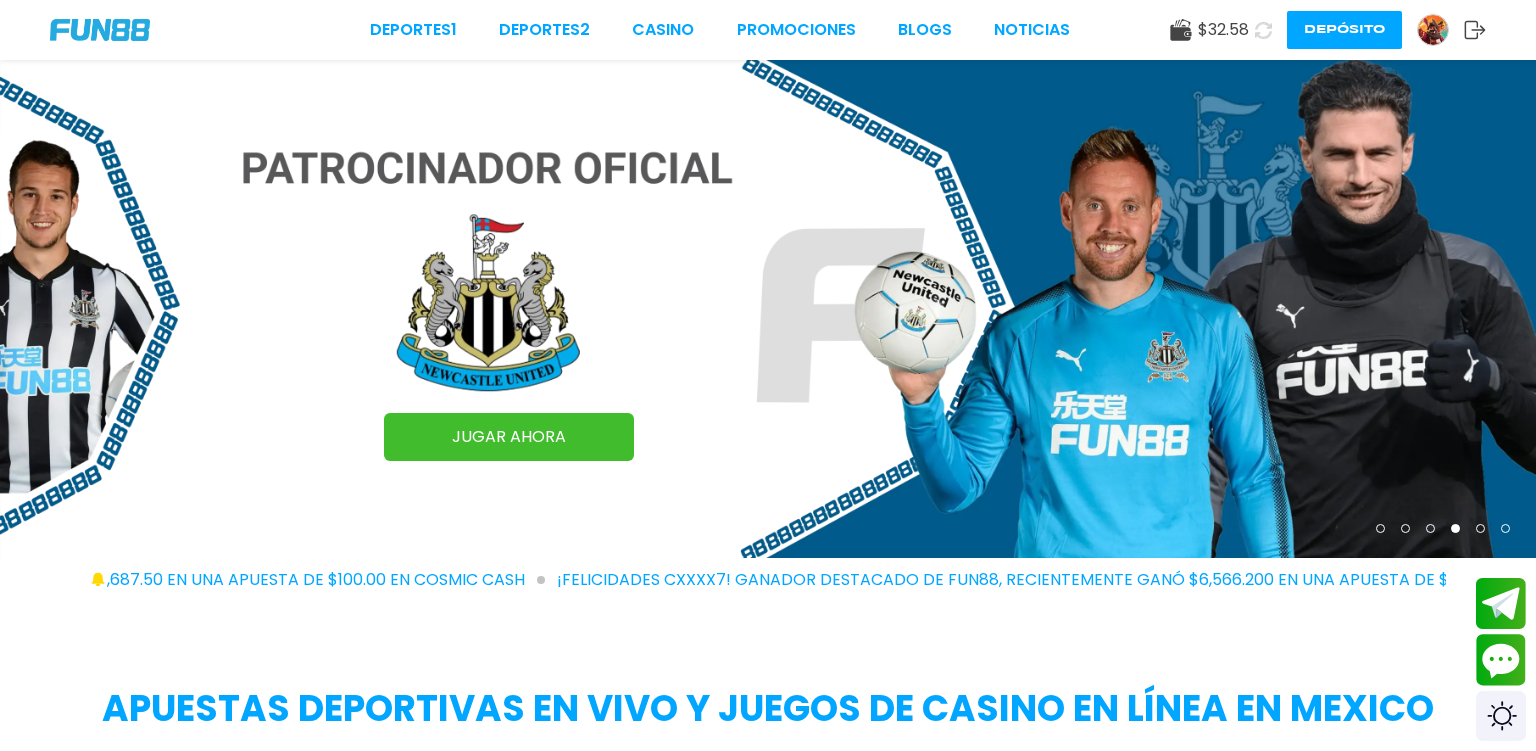 click at bounding box center [768, 309] 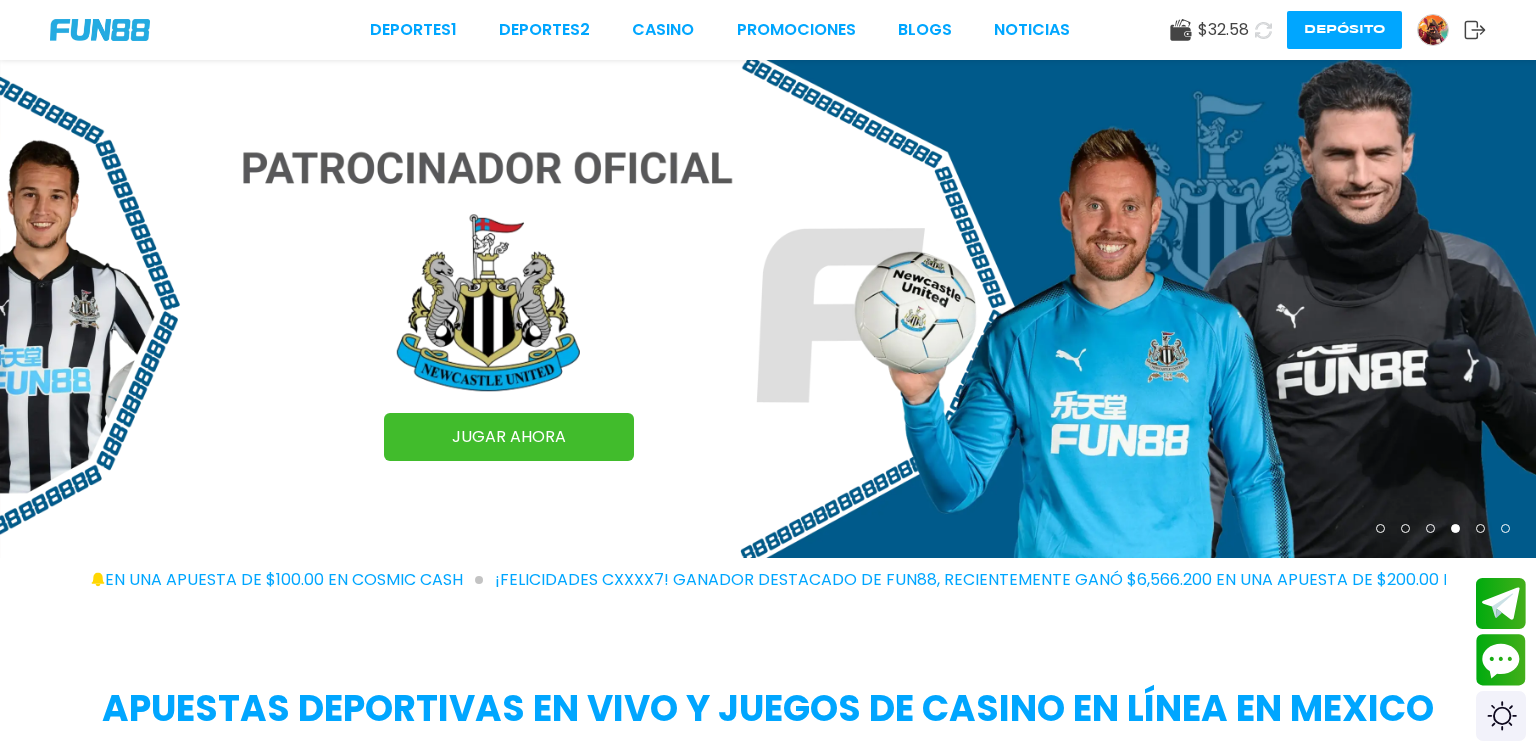 click at bounding box center [768, 309] 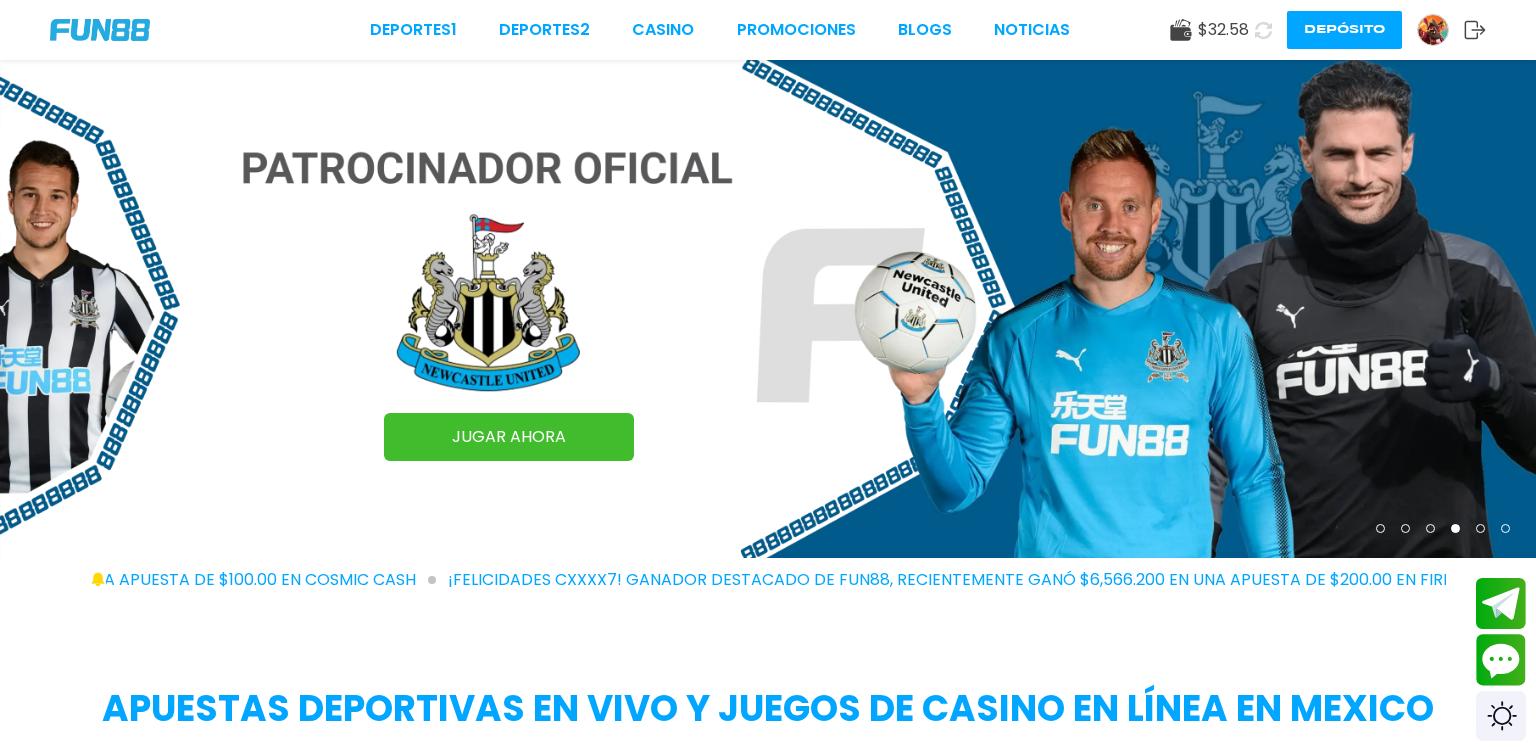 click at bounding box center [768, 309] 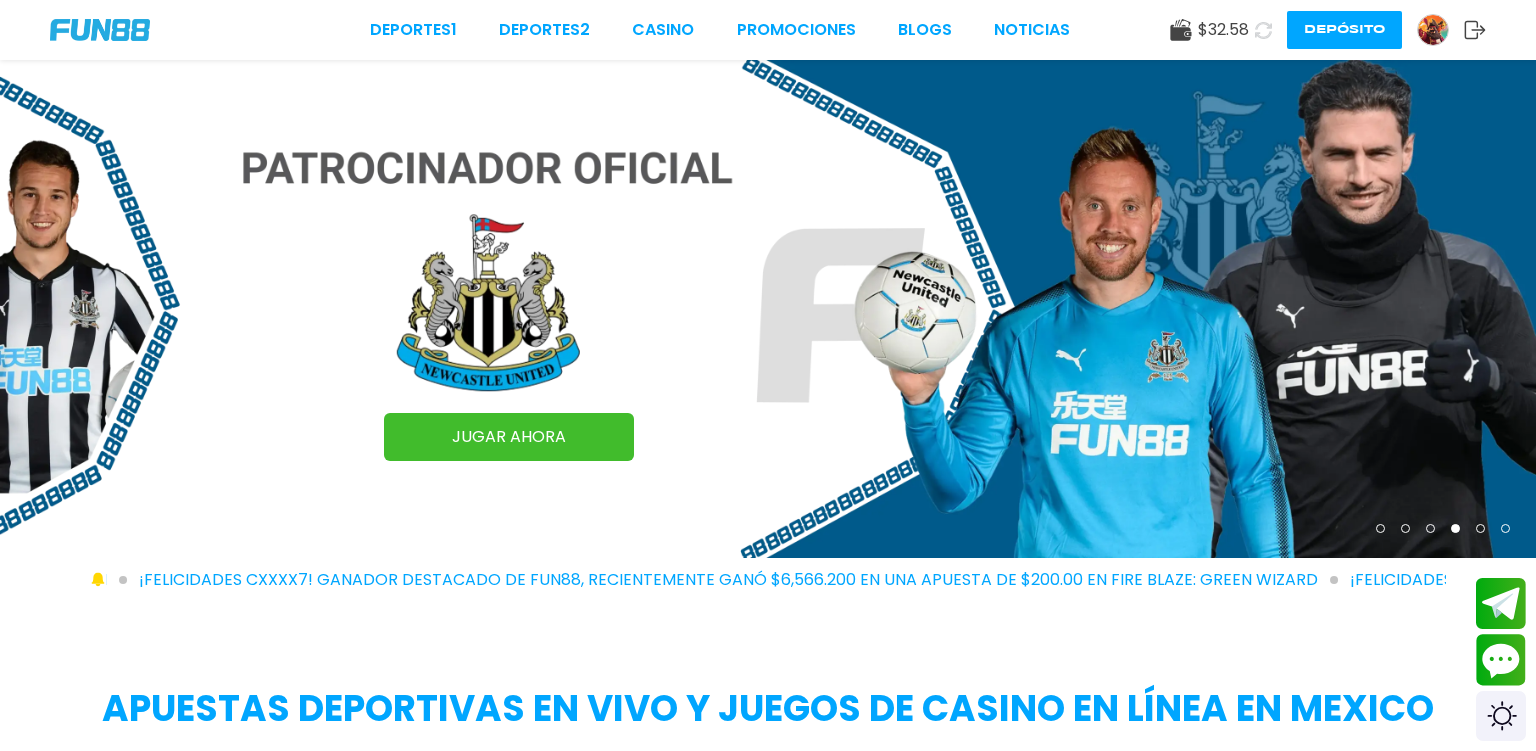 click at bounding box center [1430, 528] 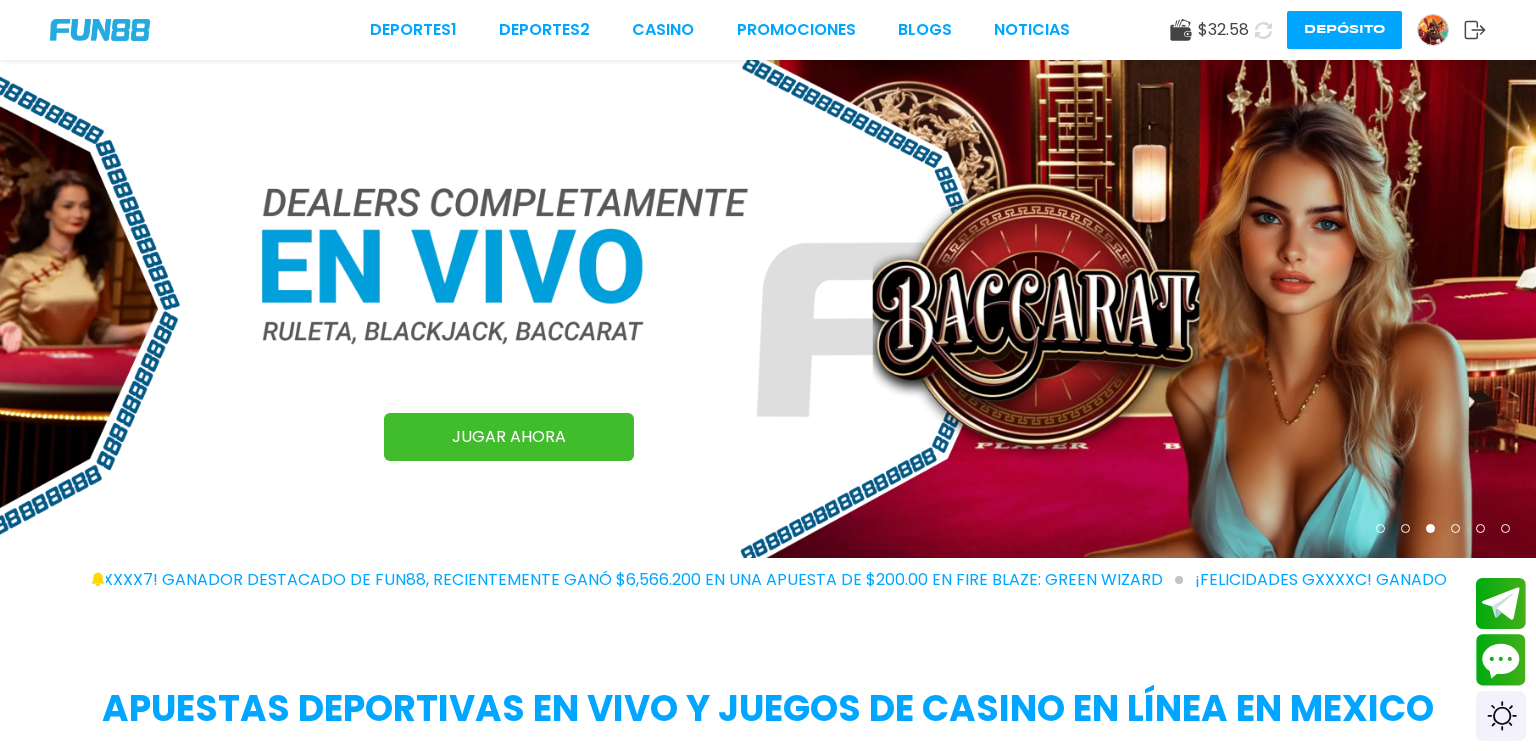 click at bounding box center [1443, 528] 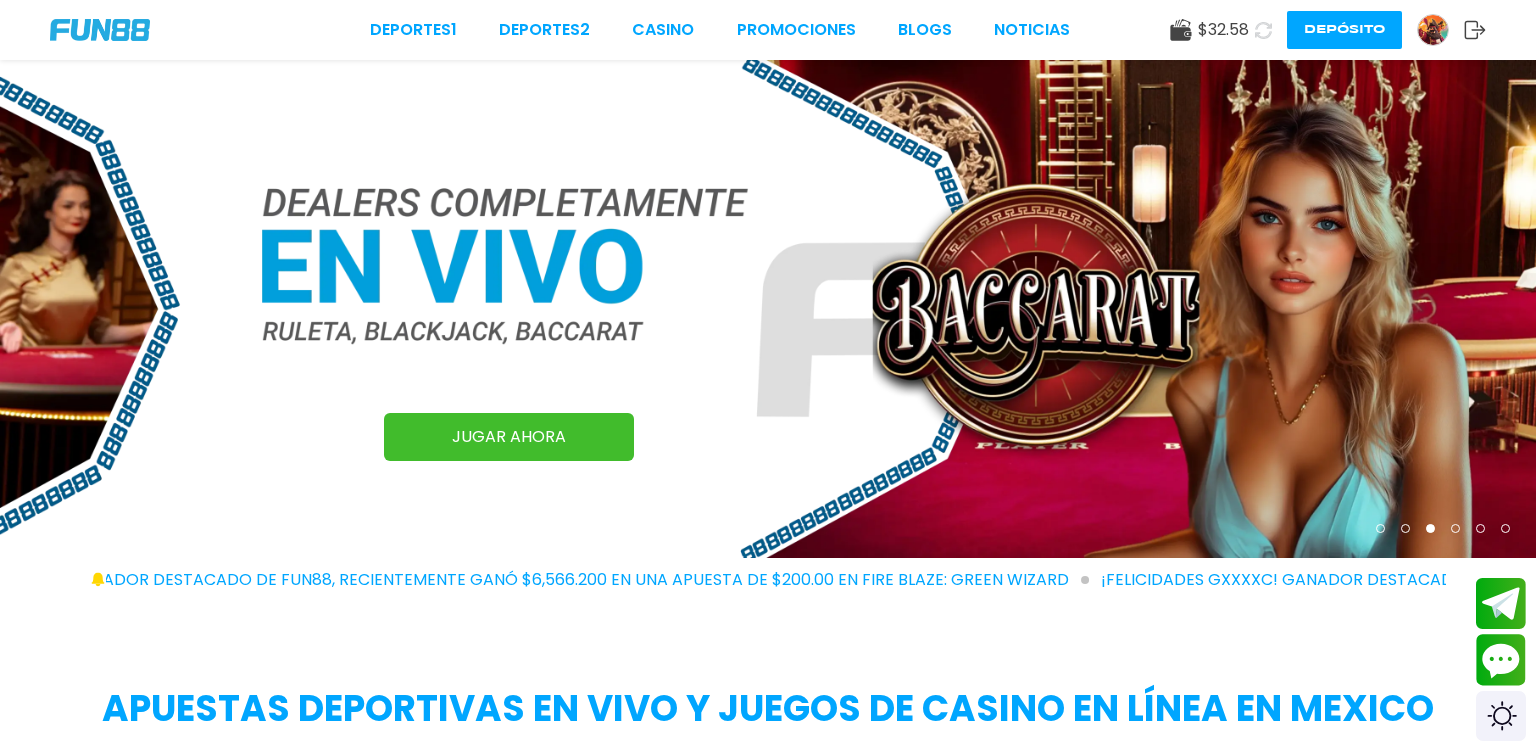 click at bounding box center [1405, 528] 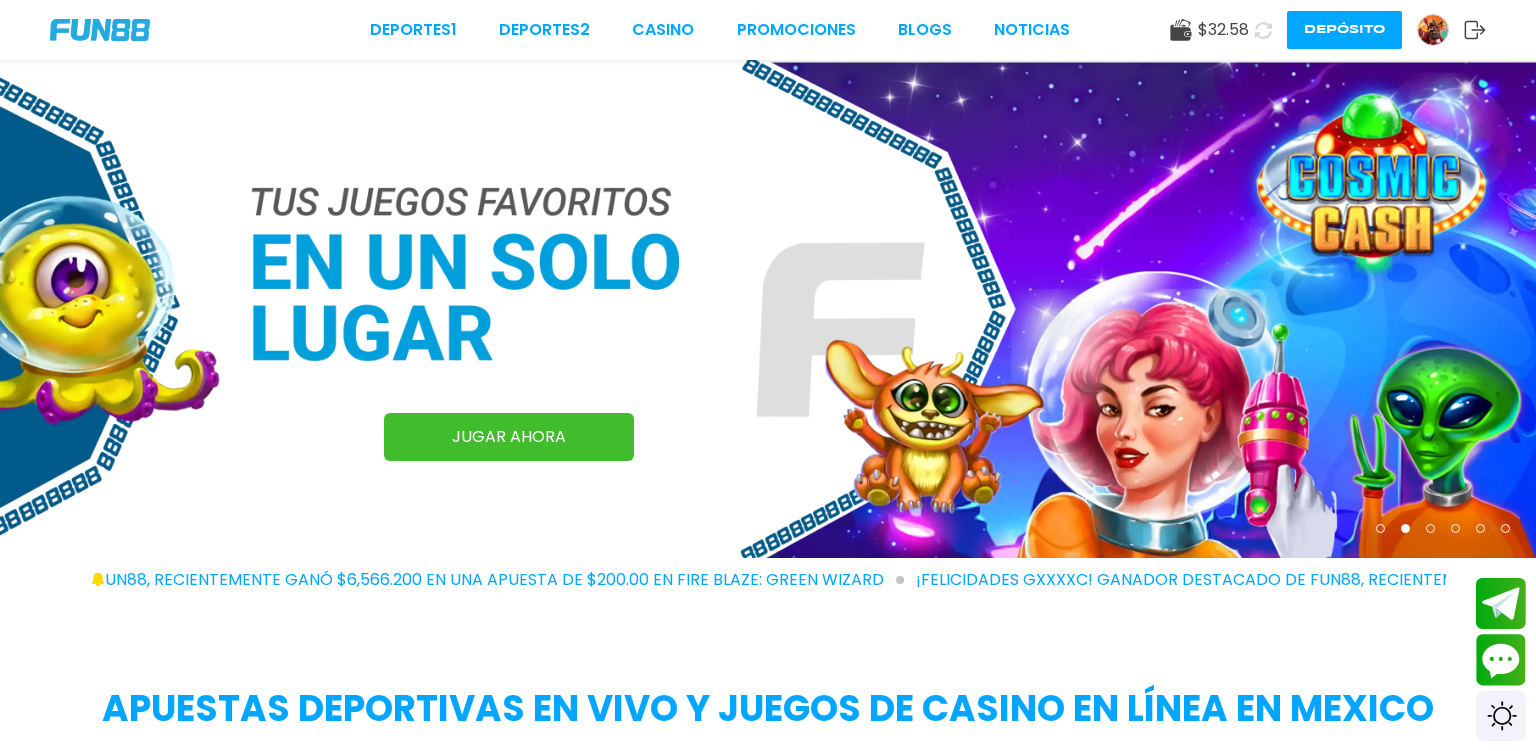 click on "JUGAR AHORA" at bounding box center (509, 437) 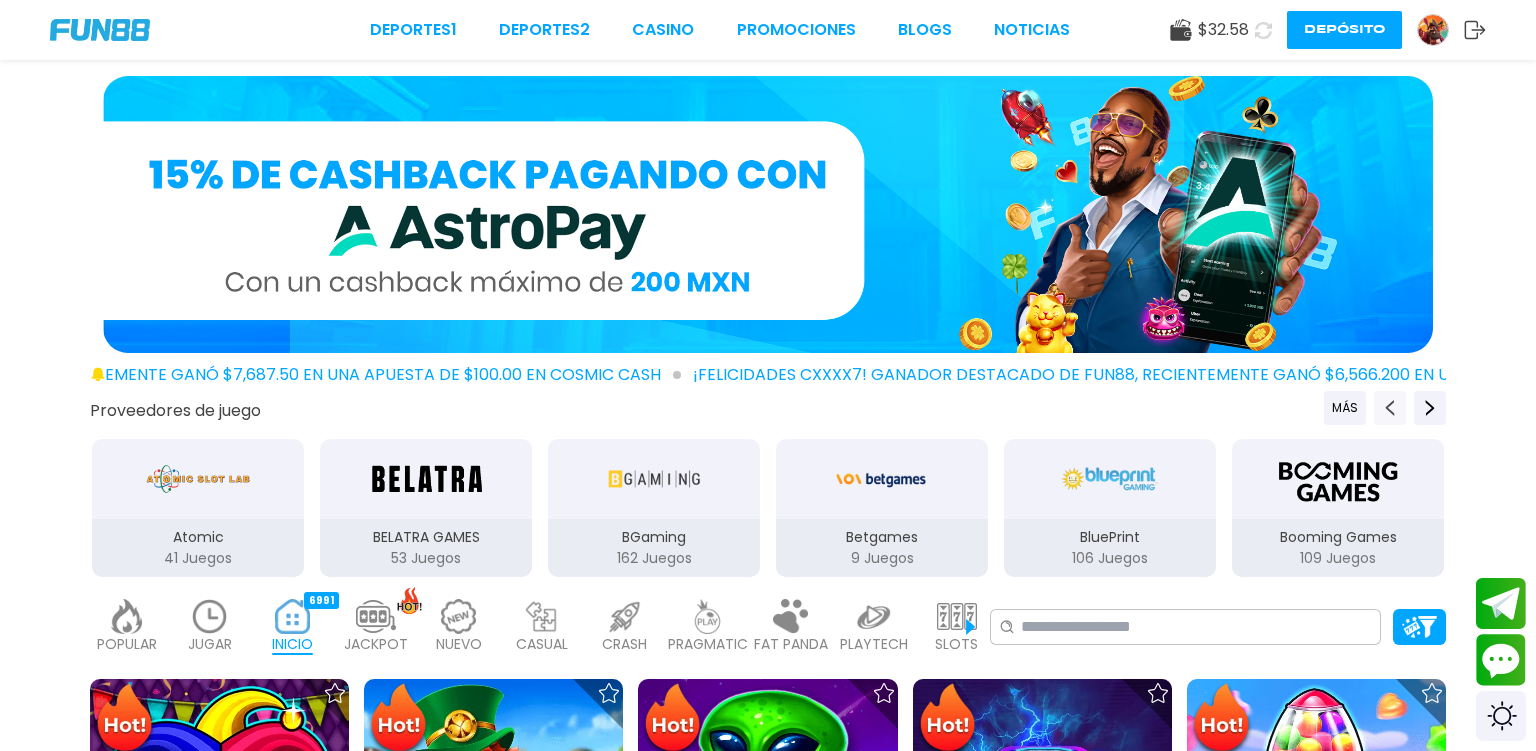 click 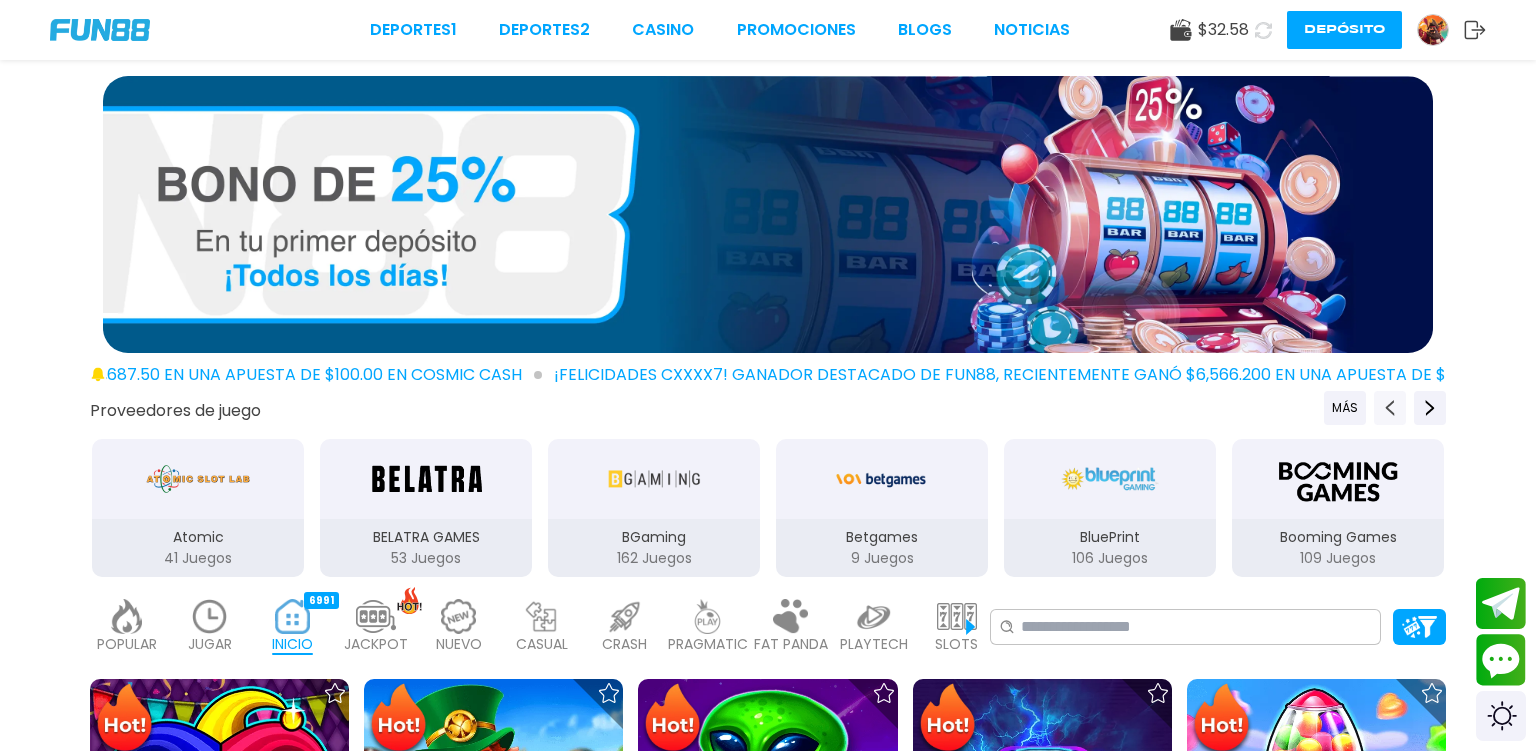 click 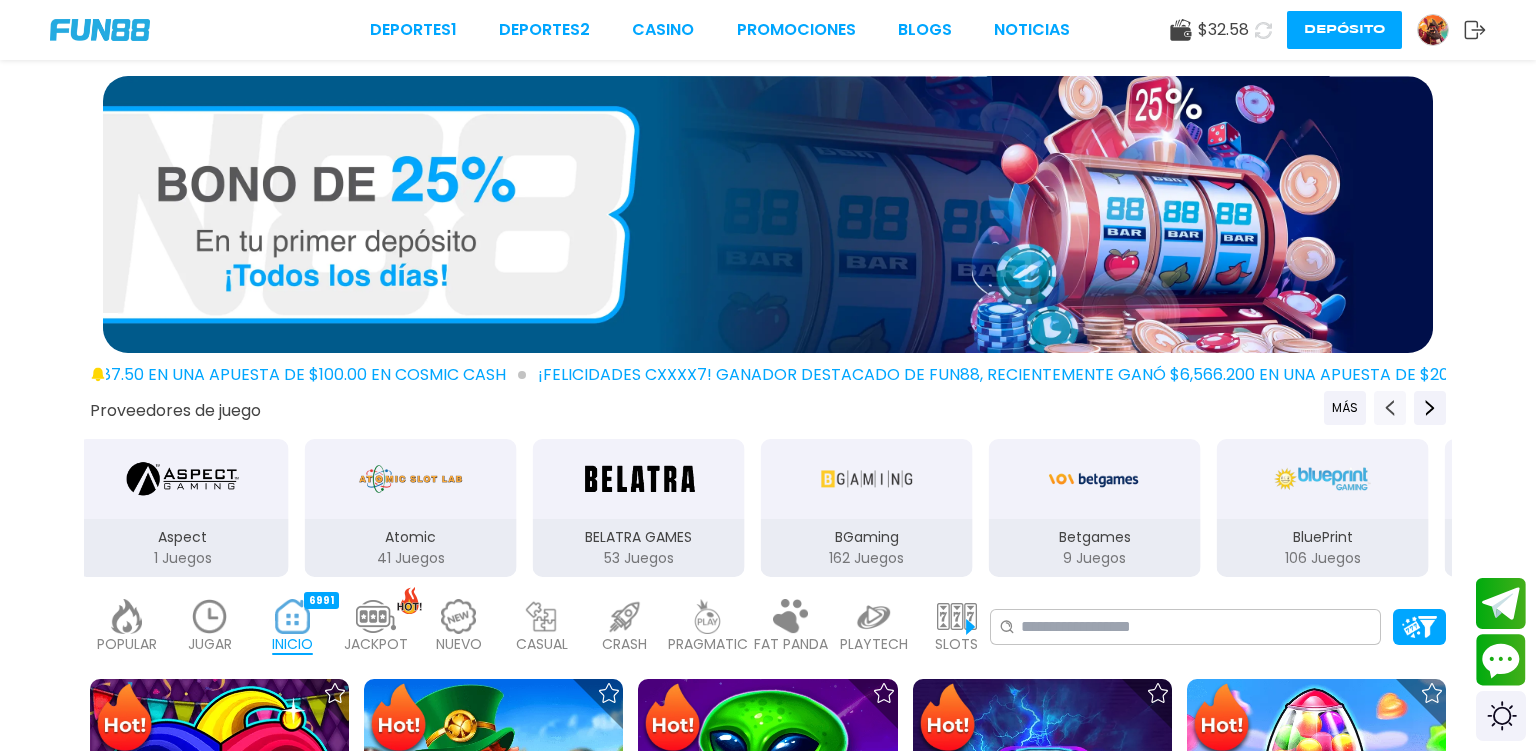 click 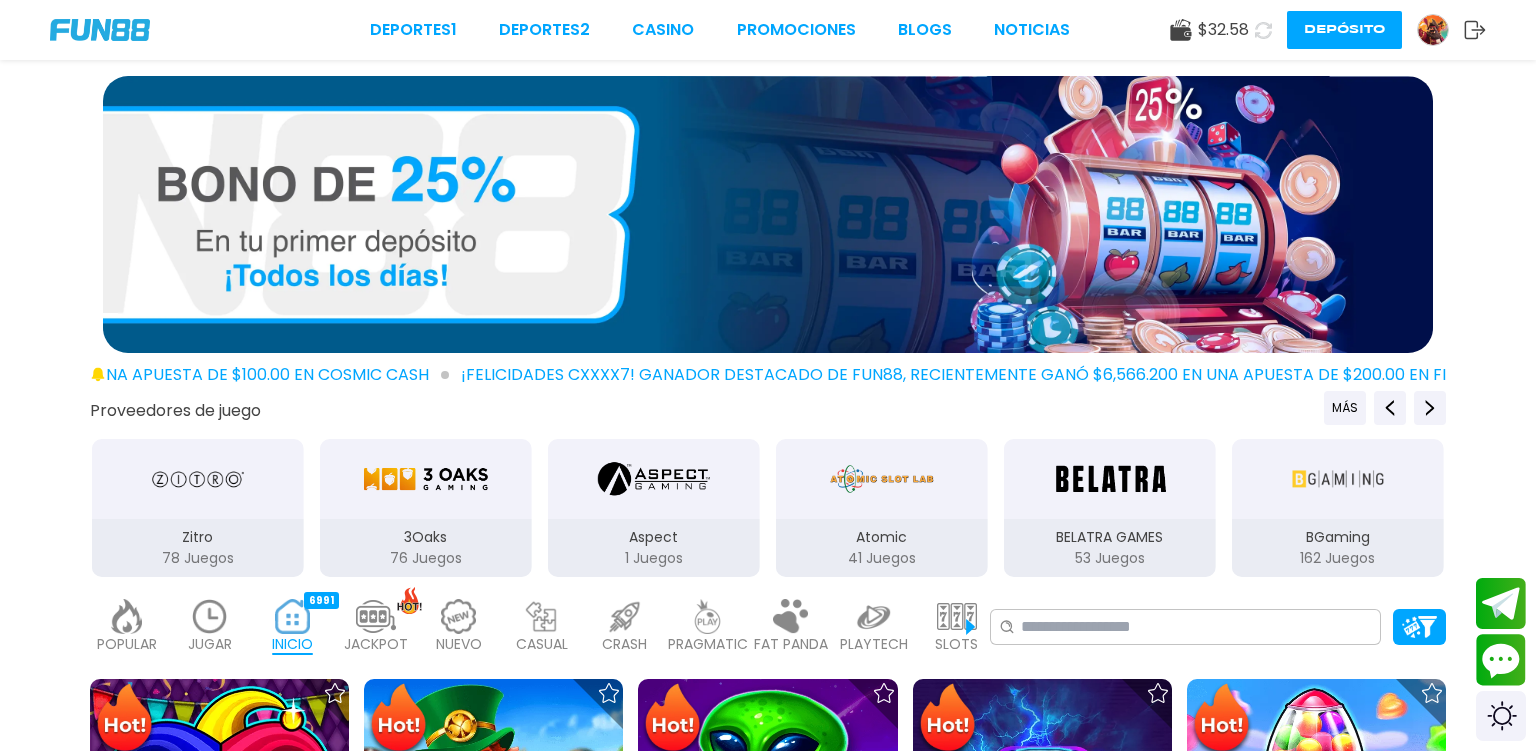click at bounding box center (654, 479) 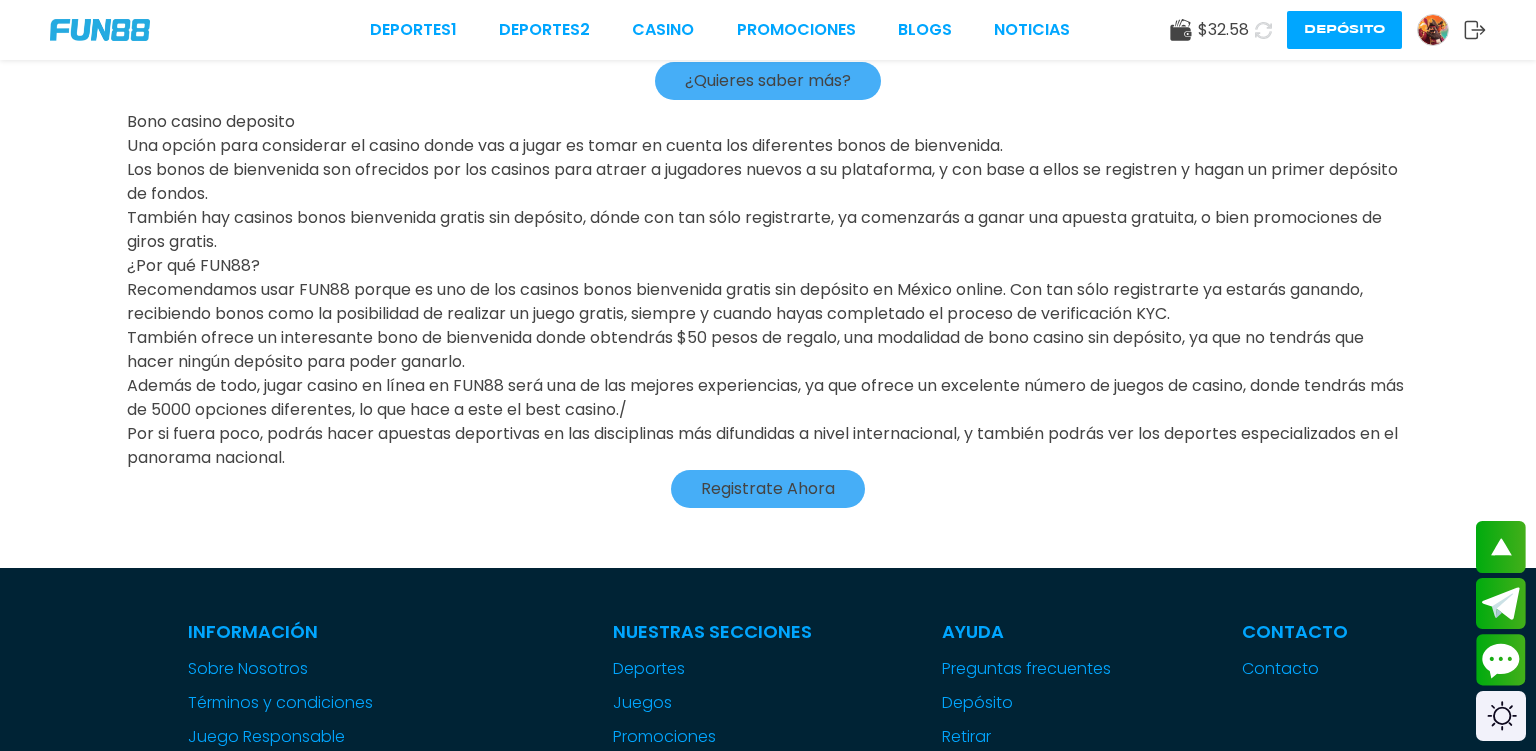 scroll, scrollTop: 2534, scrollLeft: 0, axis: vertical 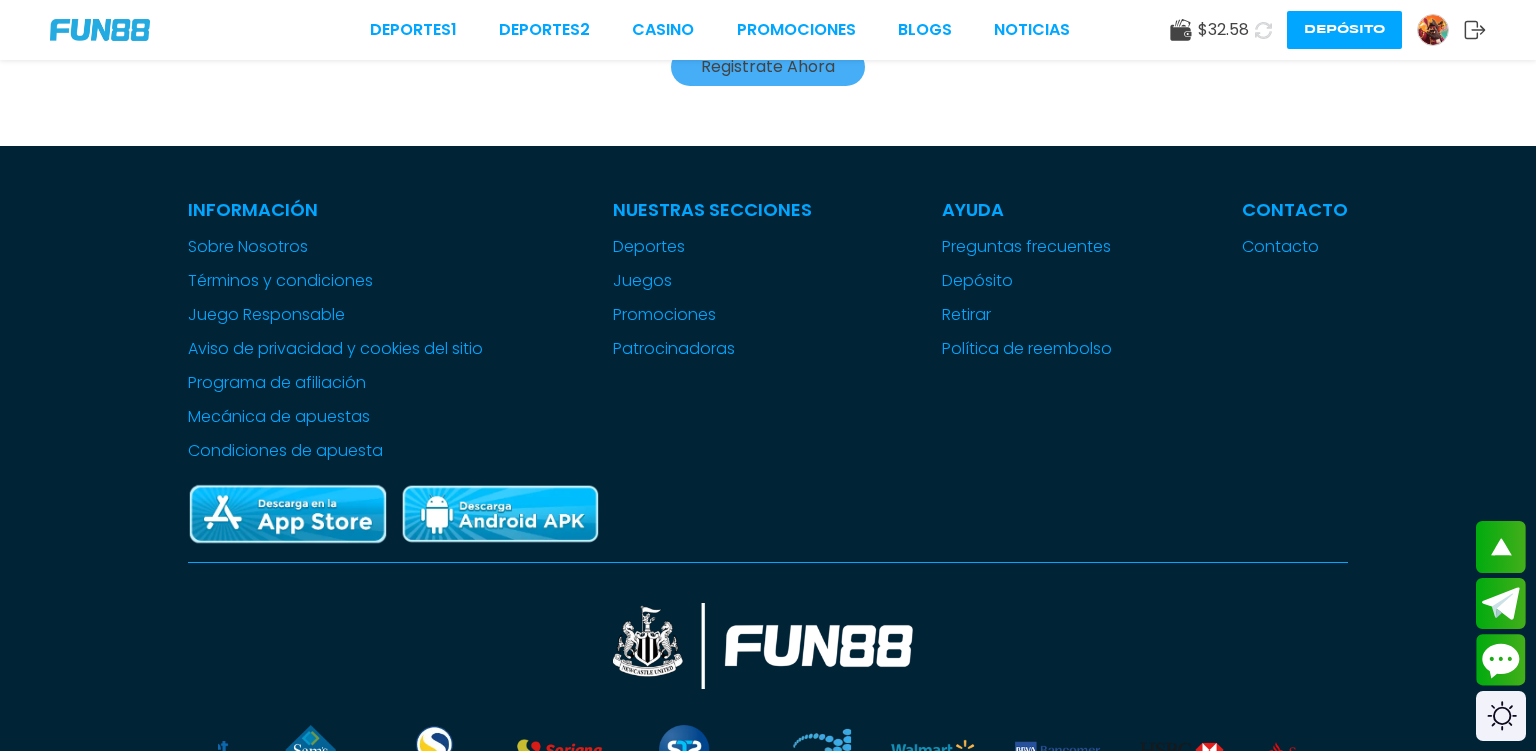 click at bounding box center (500, 514) 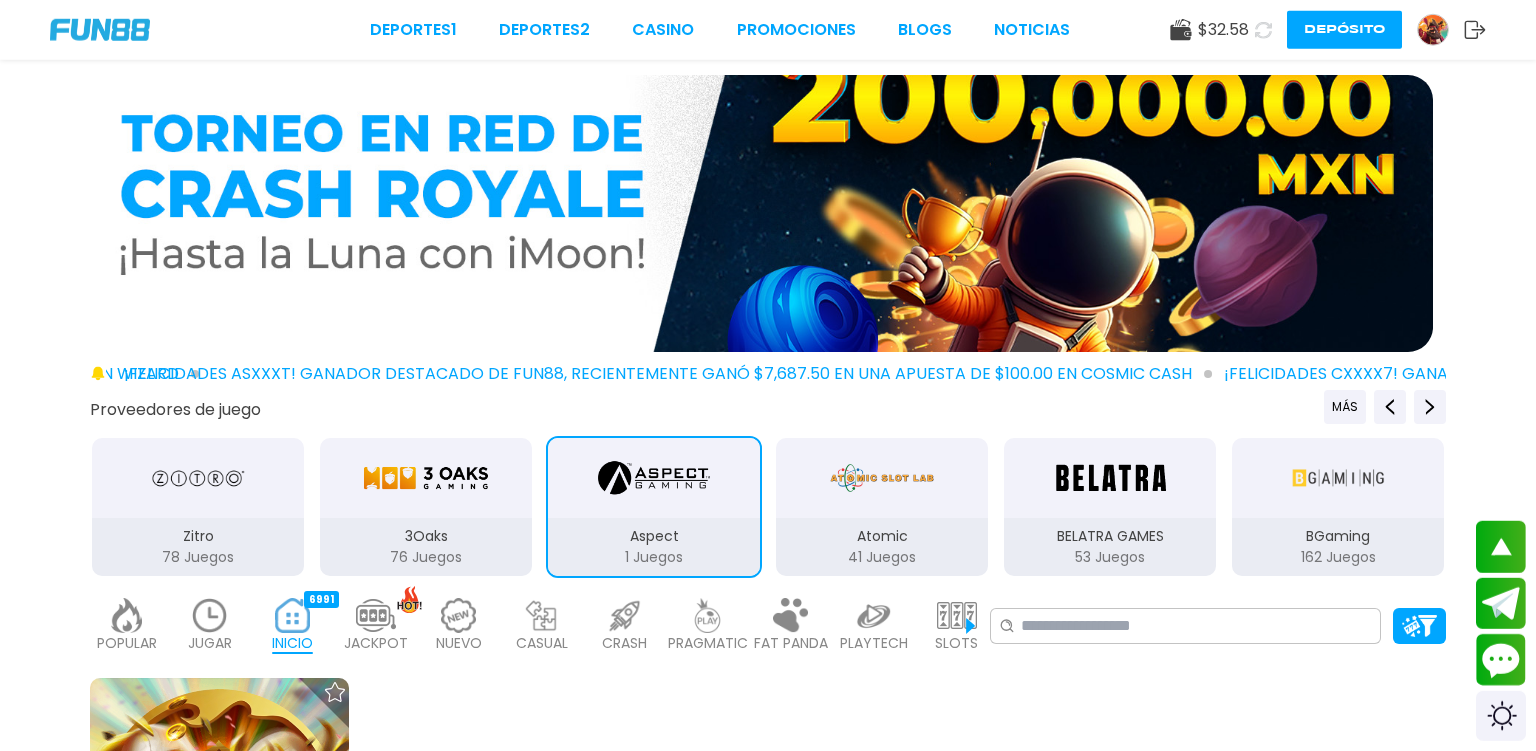 scroll, scrollTop: 0, scrollLeft: 0, axis: both 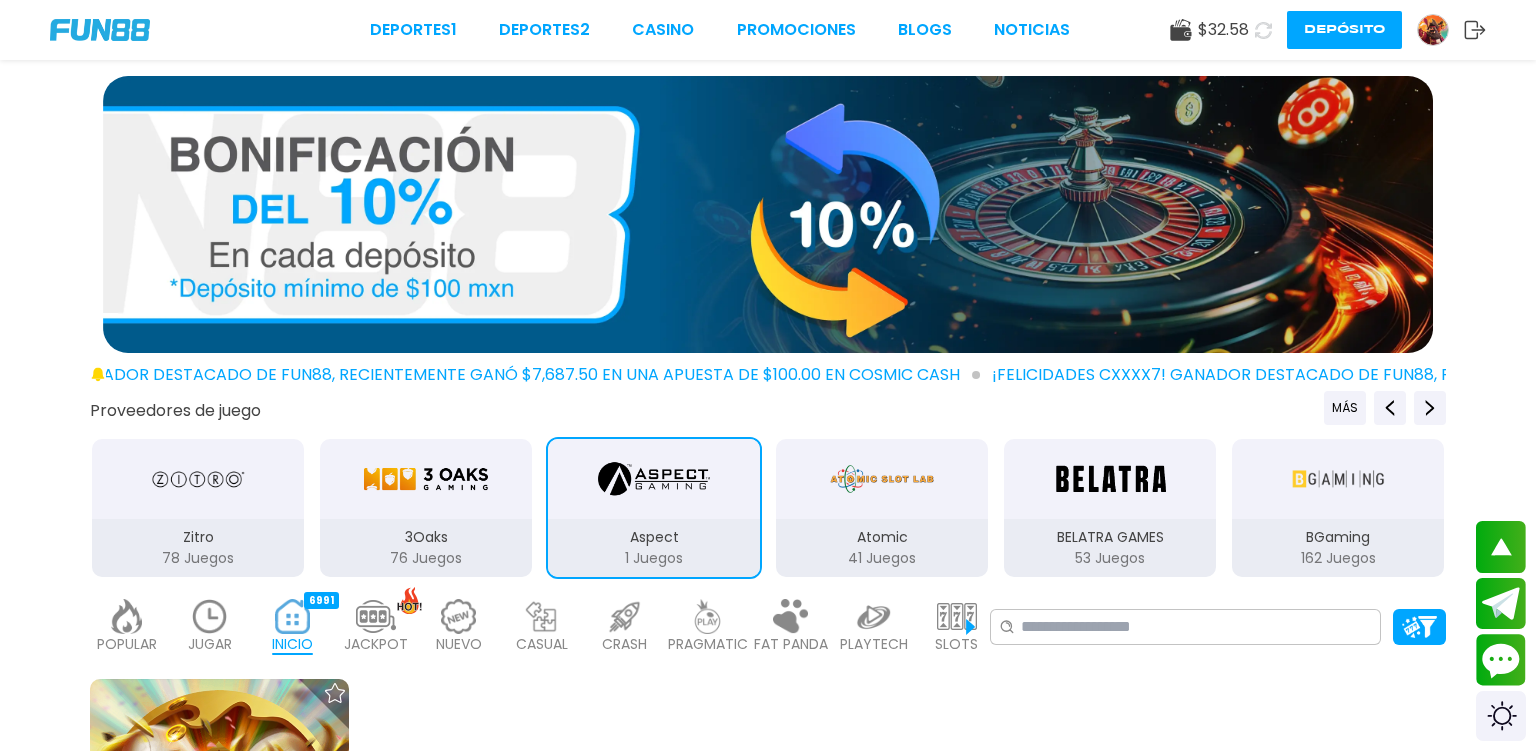 click on "Zitro" at bounding box center (198, 537) 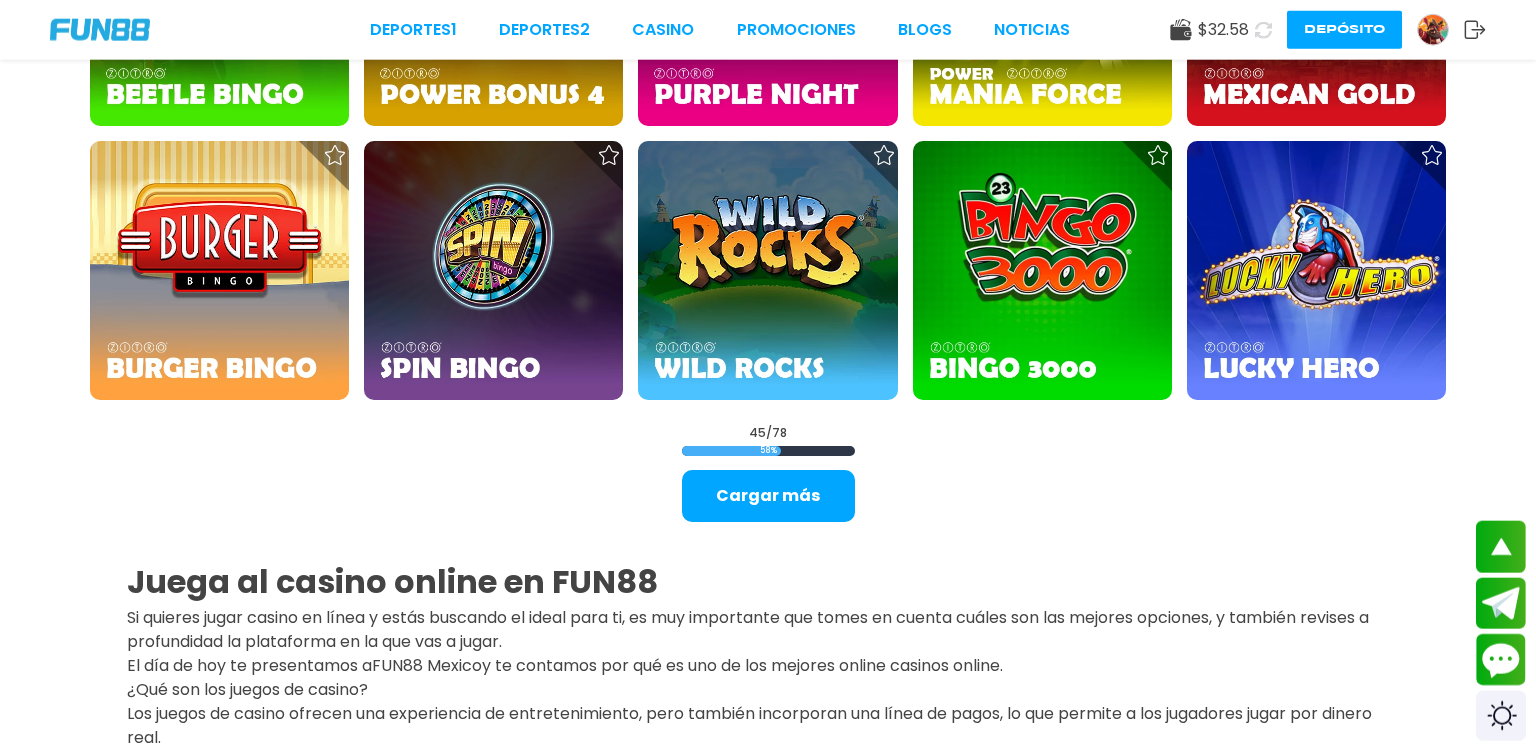 scroll, scrollTop: 2745, scrollLeft: 0, axis: vertical 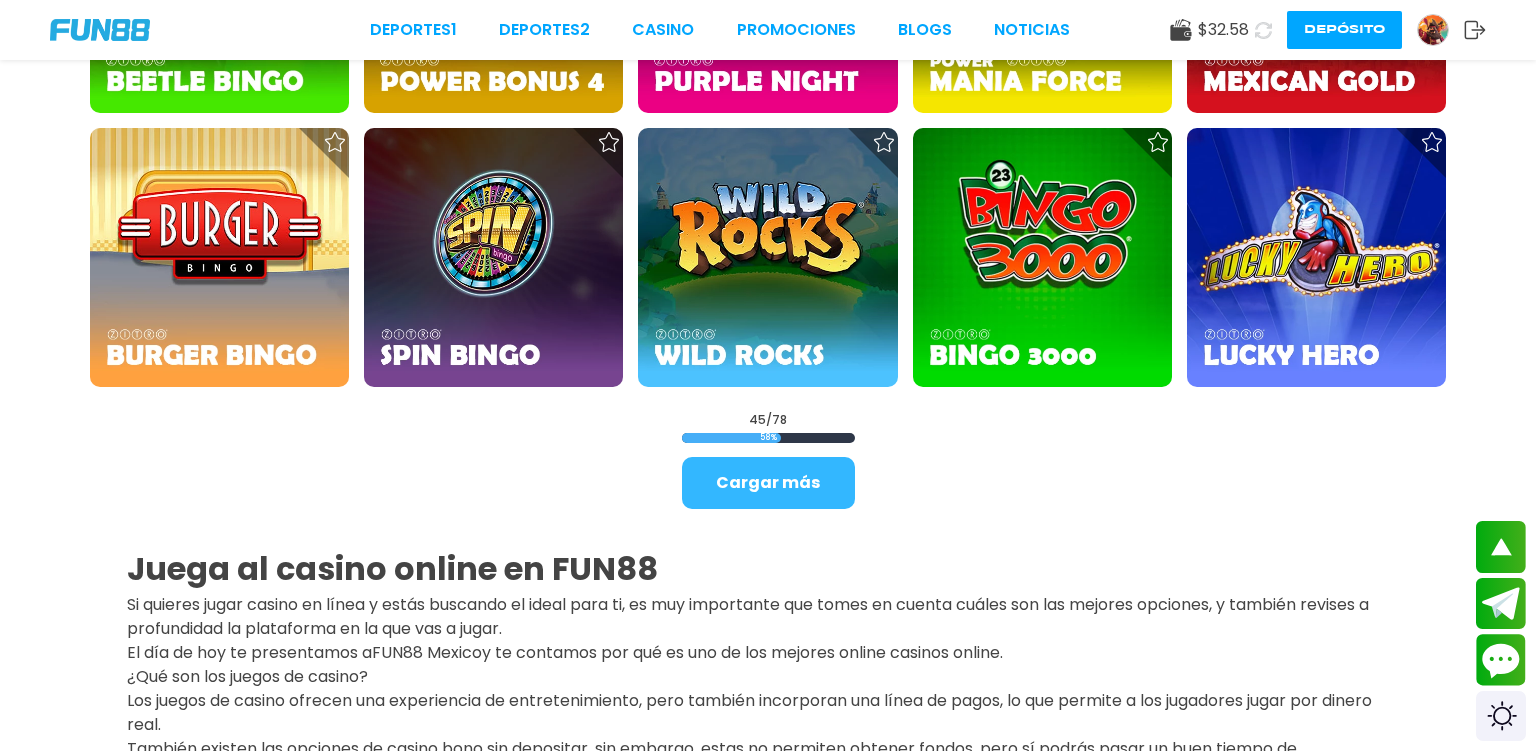 click on "Cargar más" at bounding box center [768, 483] 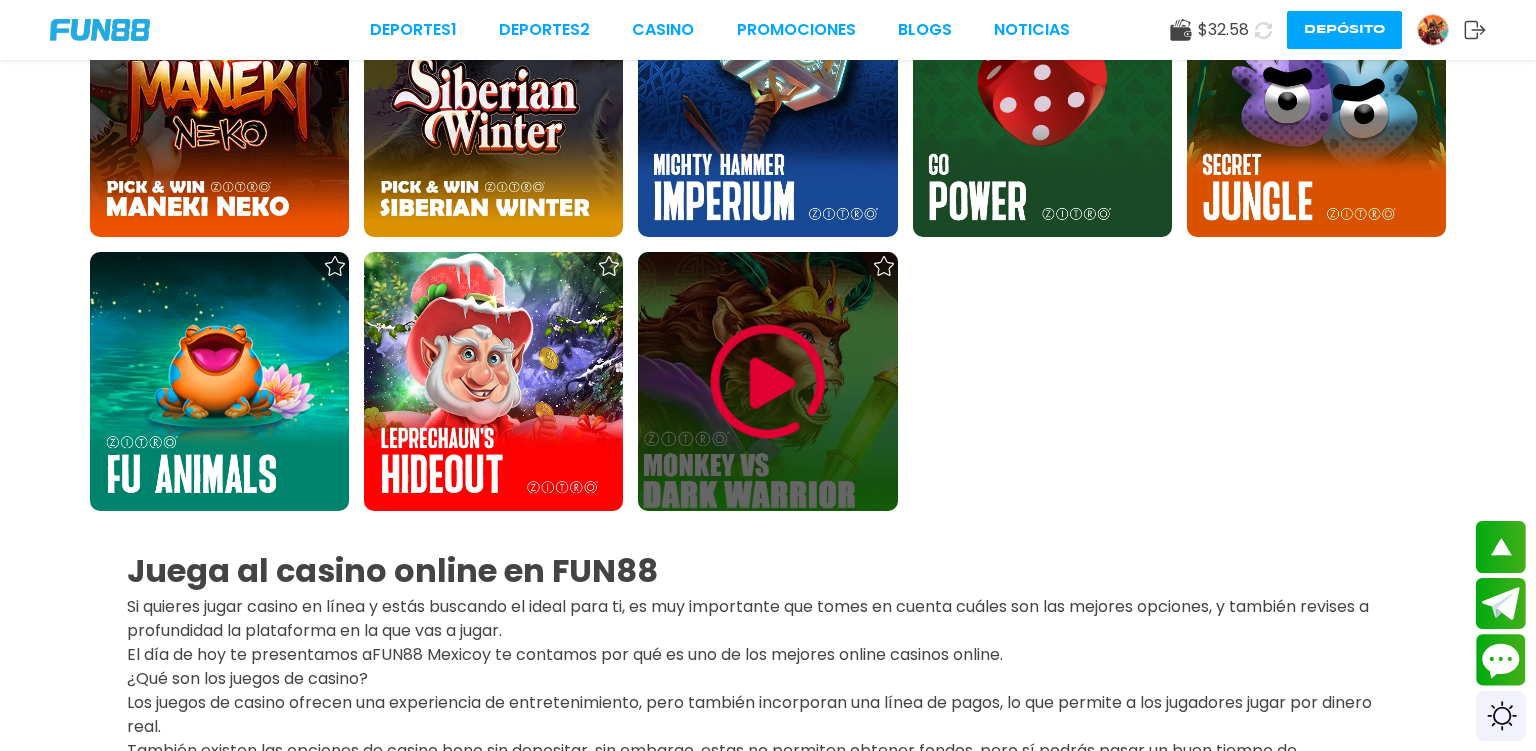 scroll, scrollTop: 4118, scrollLeft: 0, axis: vertical 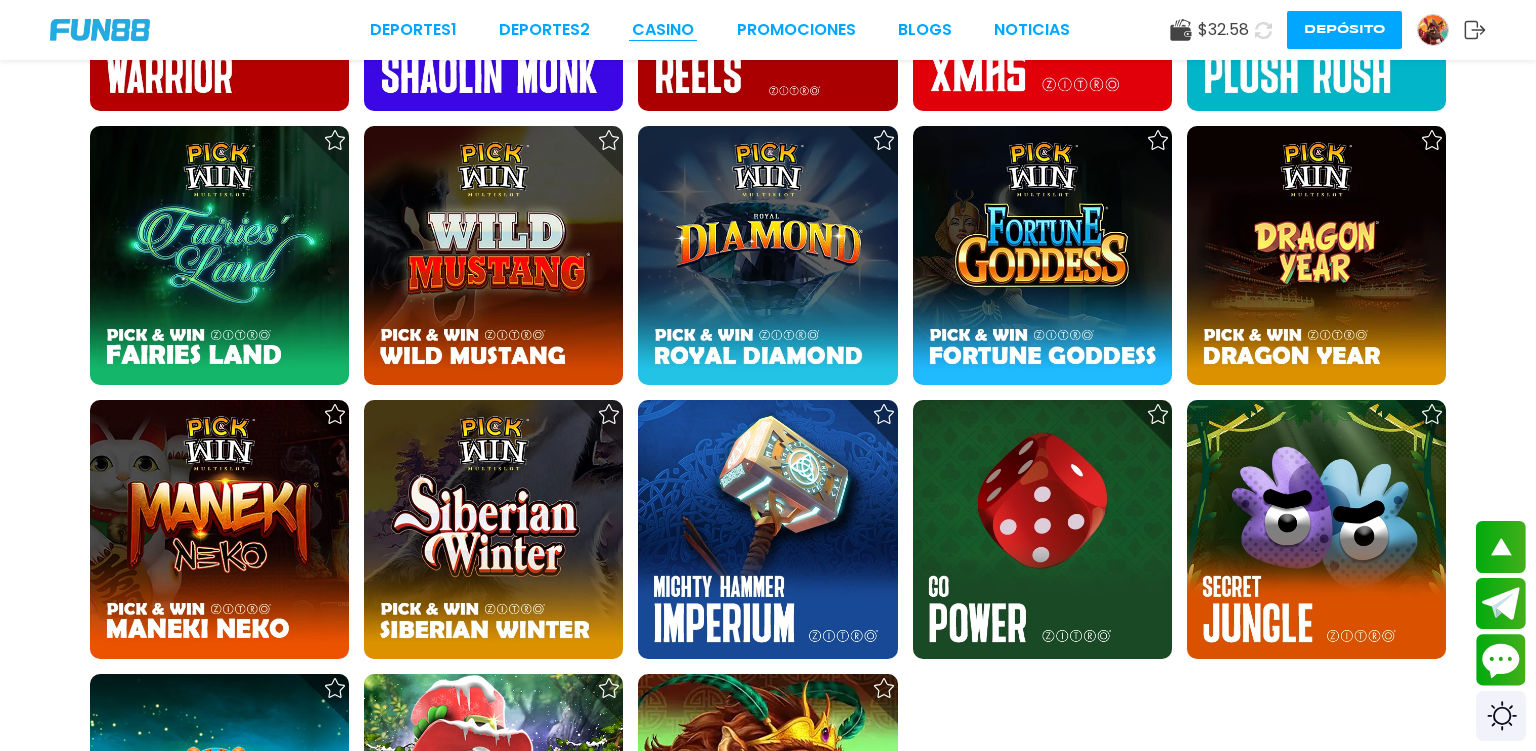 click on "CASINO" at bounding box center [663, 30] 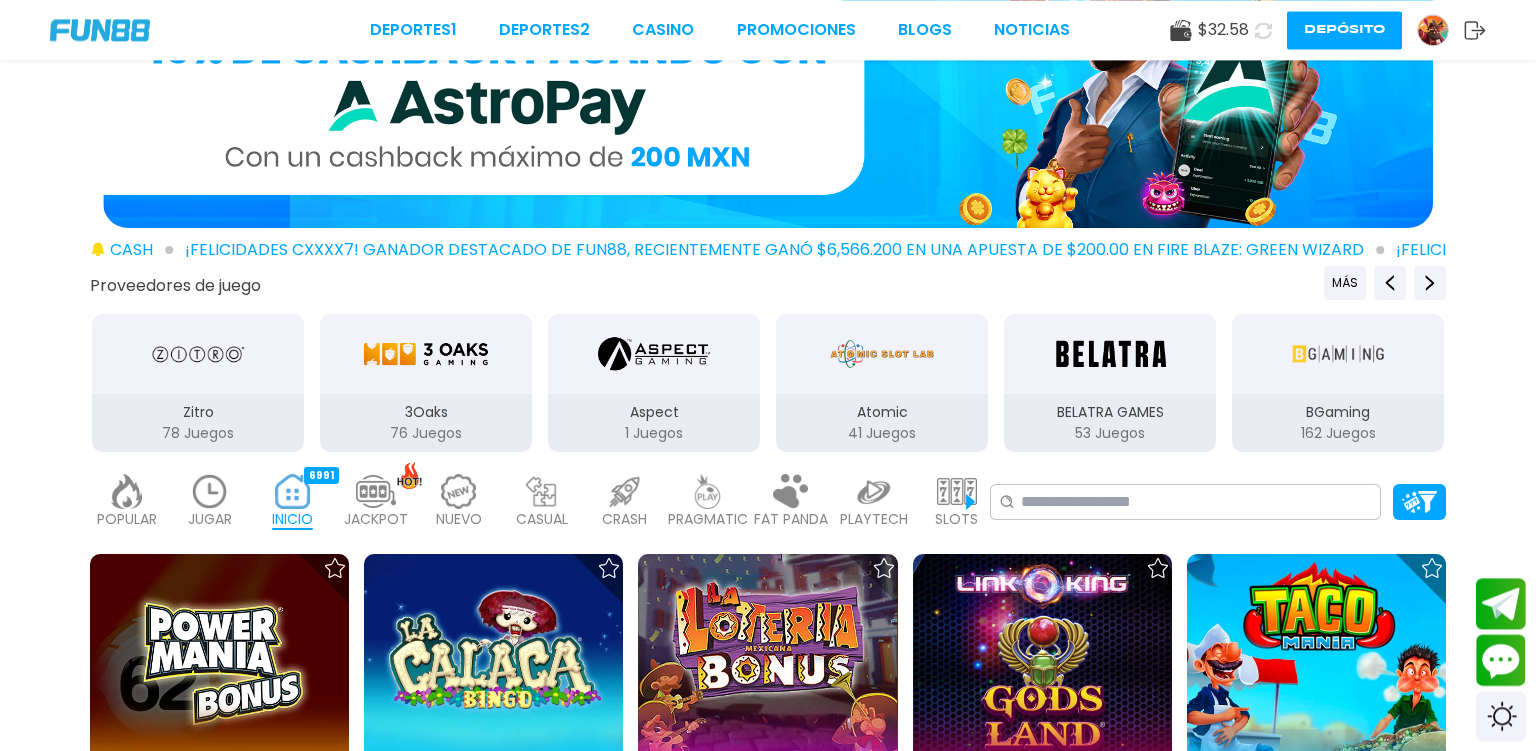 scroll, scrollTop: 211, scrollLeft: 0, axis: vertical 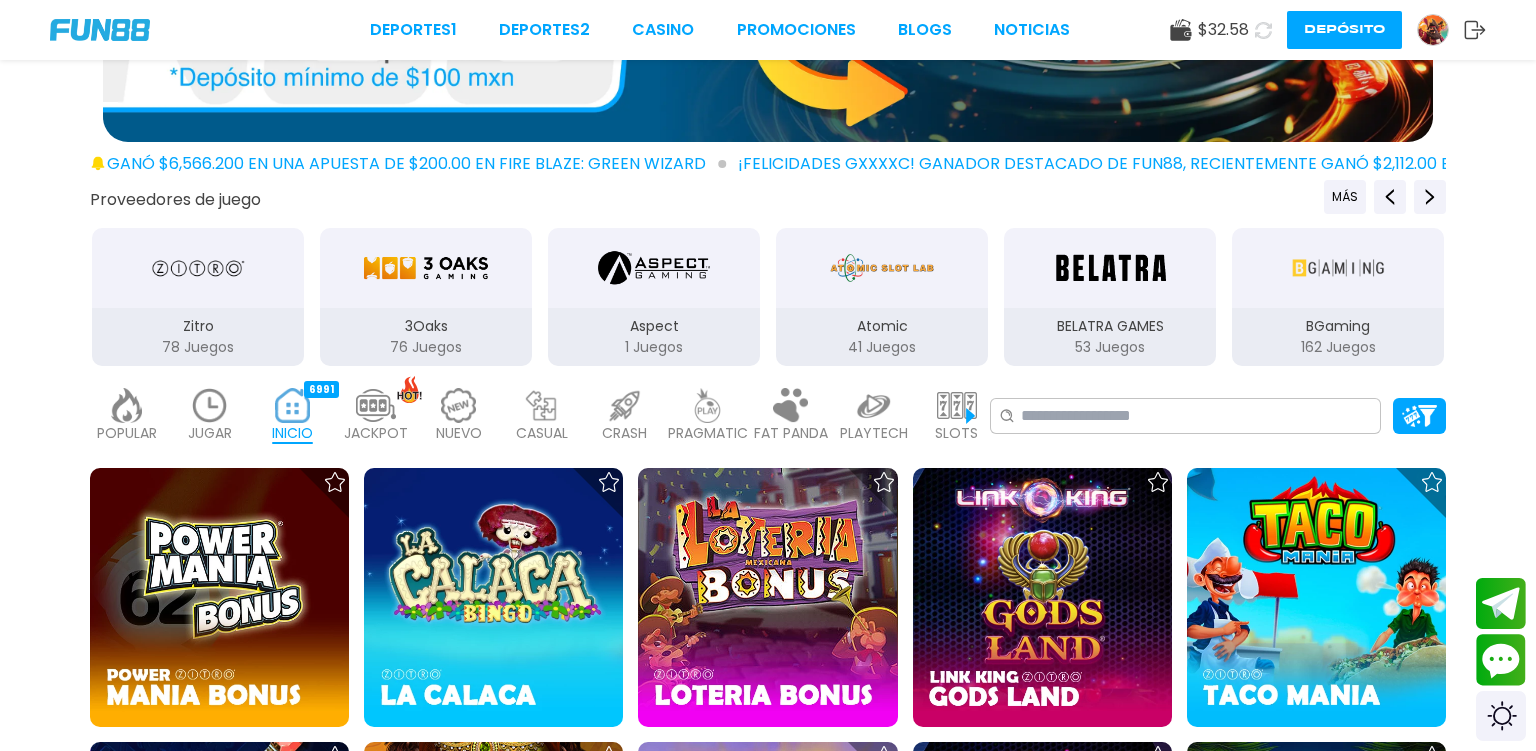 click at bounding box center (210, 405) 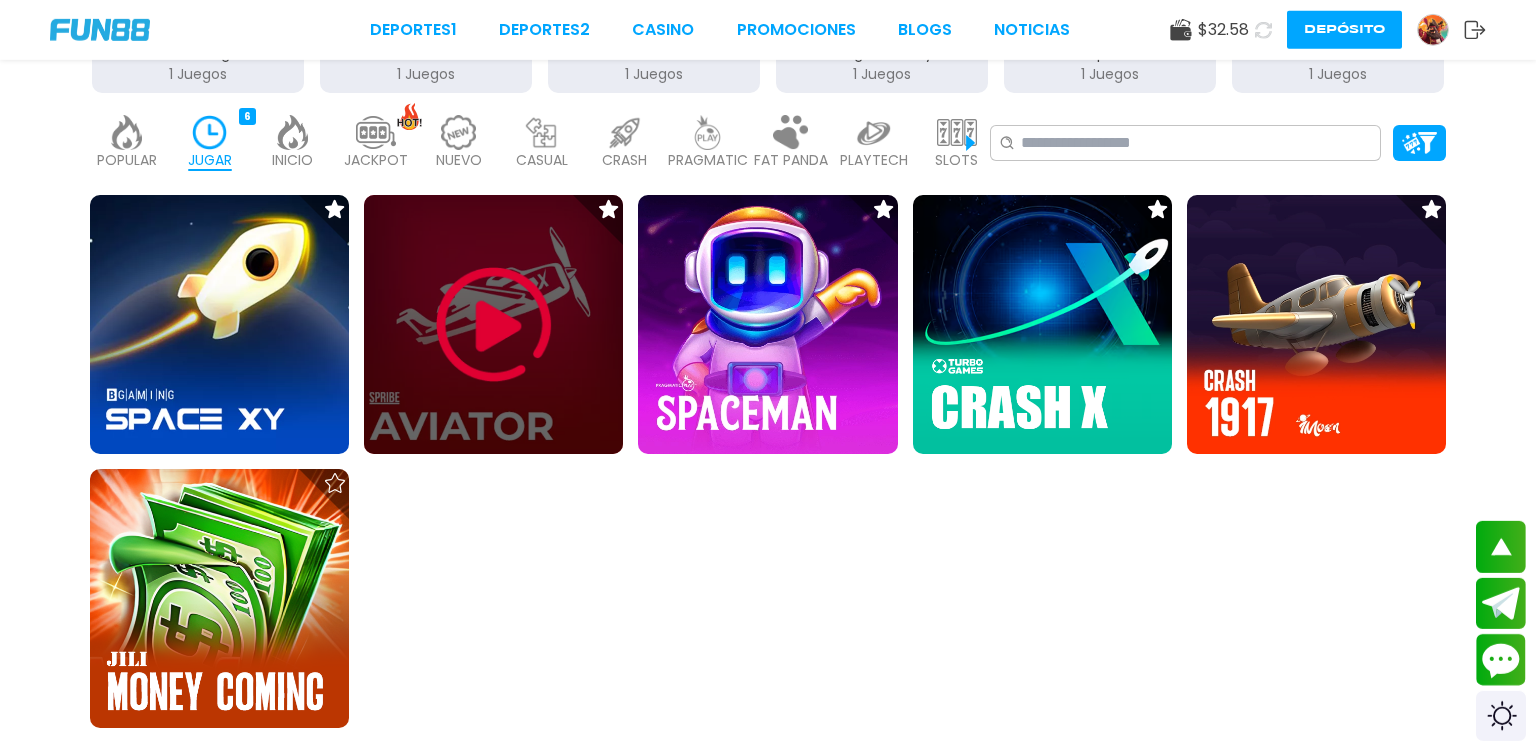 scroll, scrollTop: 528, scrollLeft: 0, axis: vertical 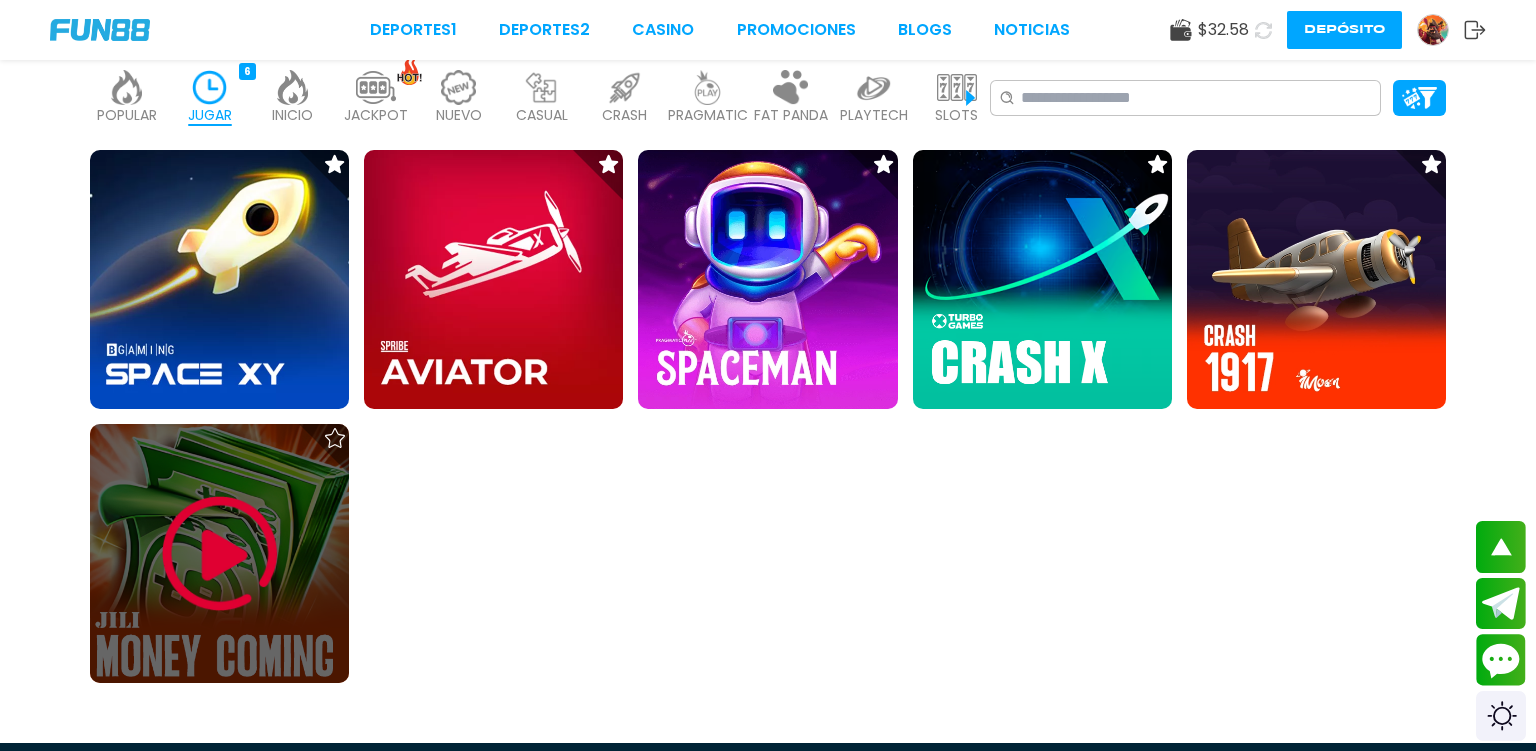 click at bounding box center (220, 554) 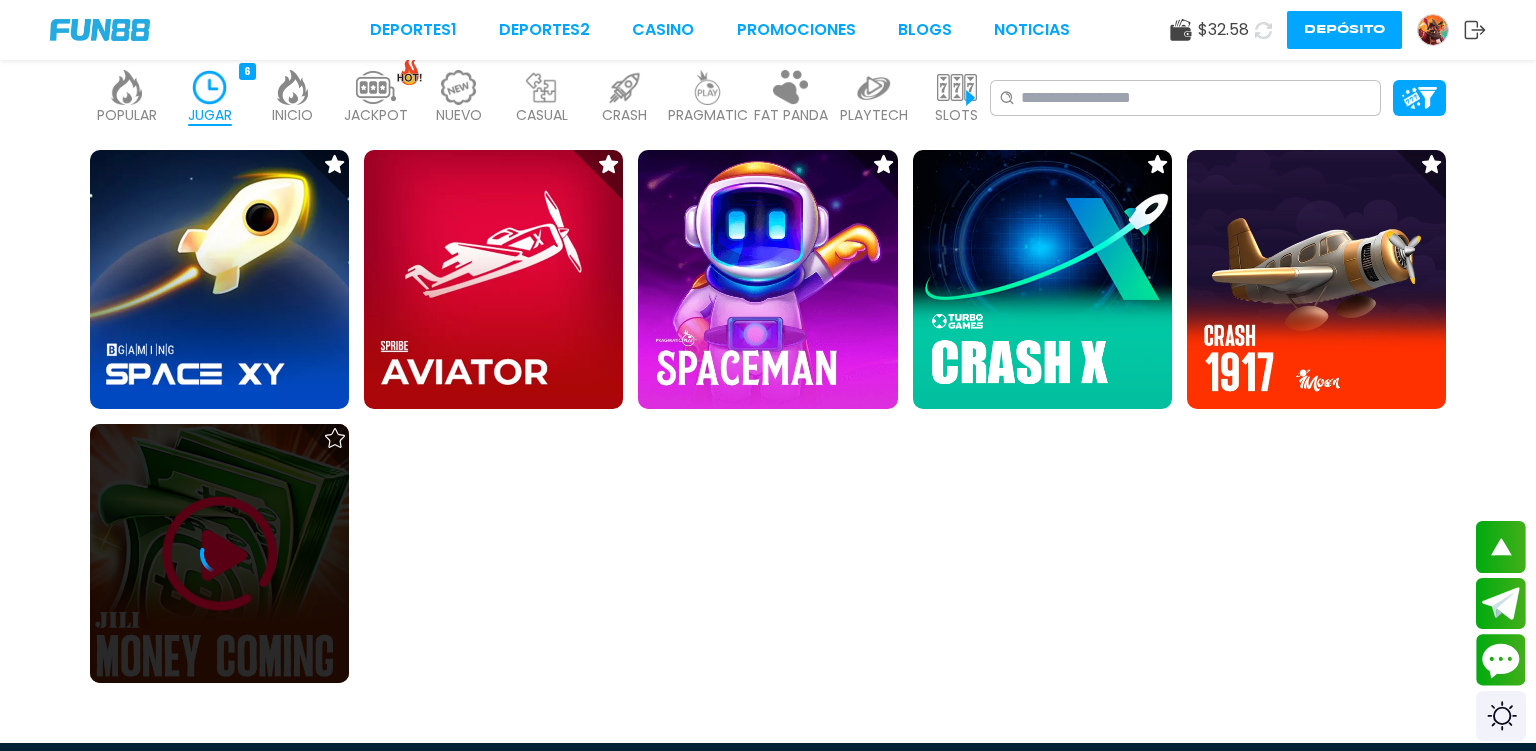 scroll, scrollTop: 0, scrollLeft: 0, axis: both 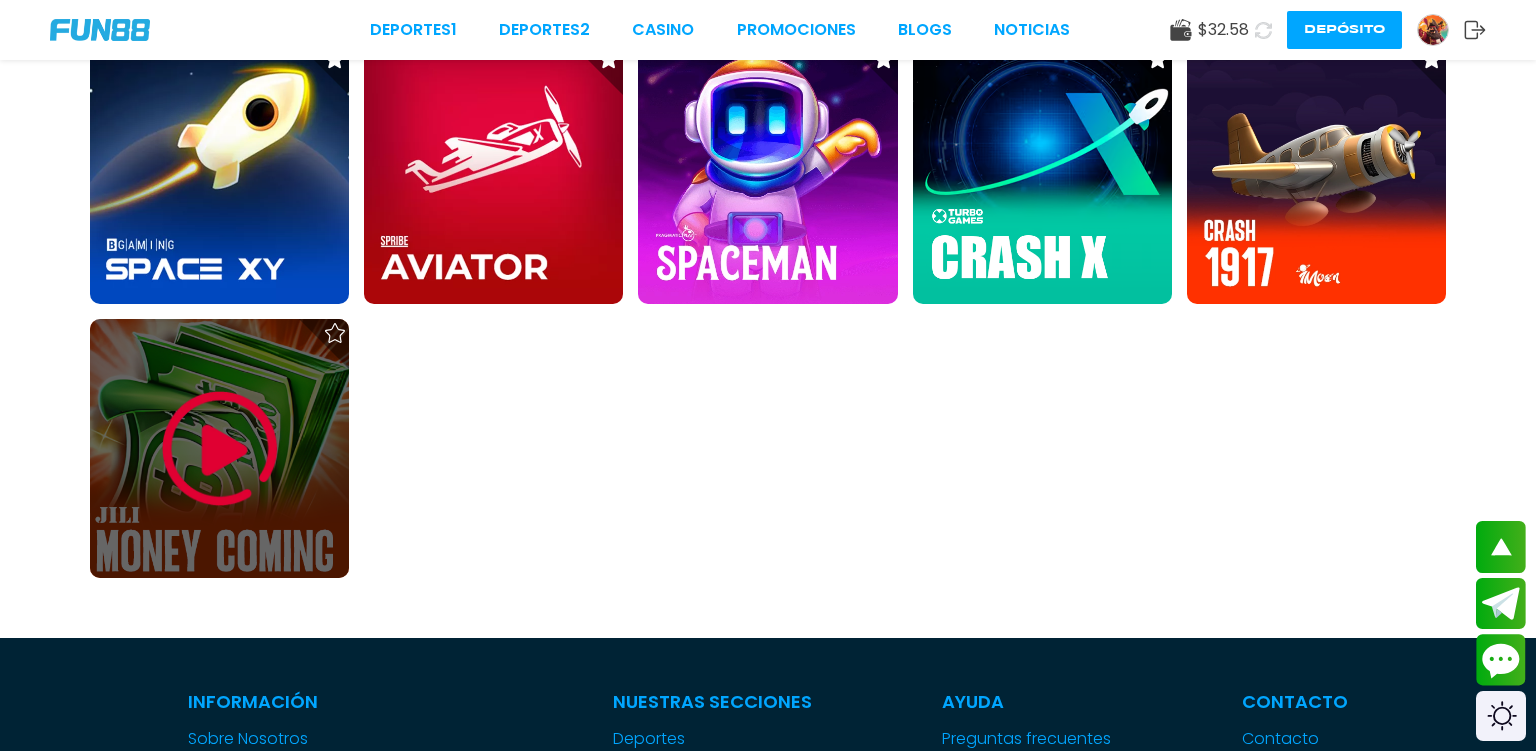 click 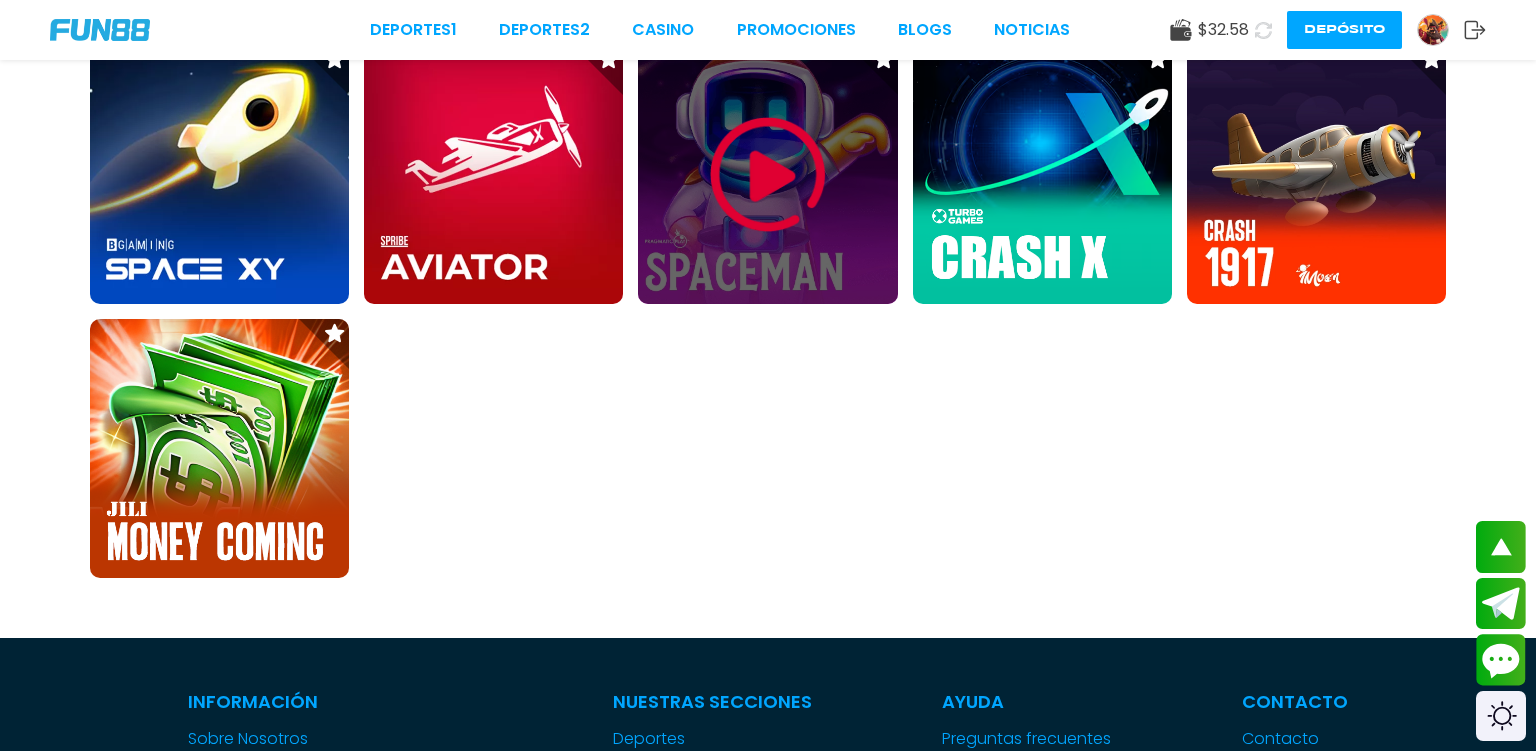 click at bounding box center (768, 175) 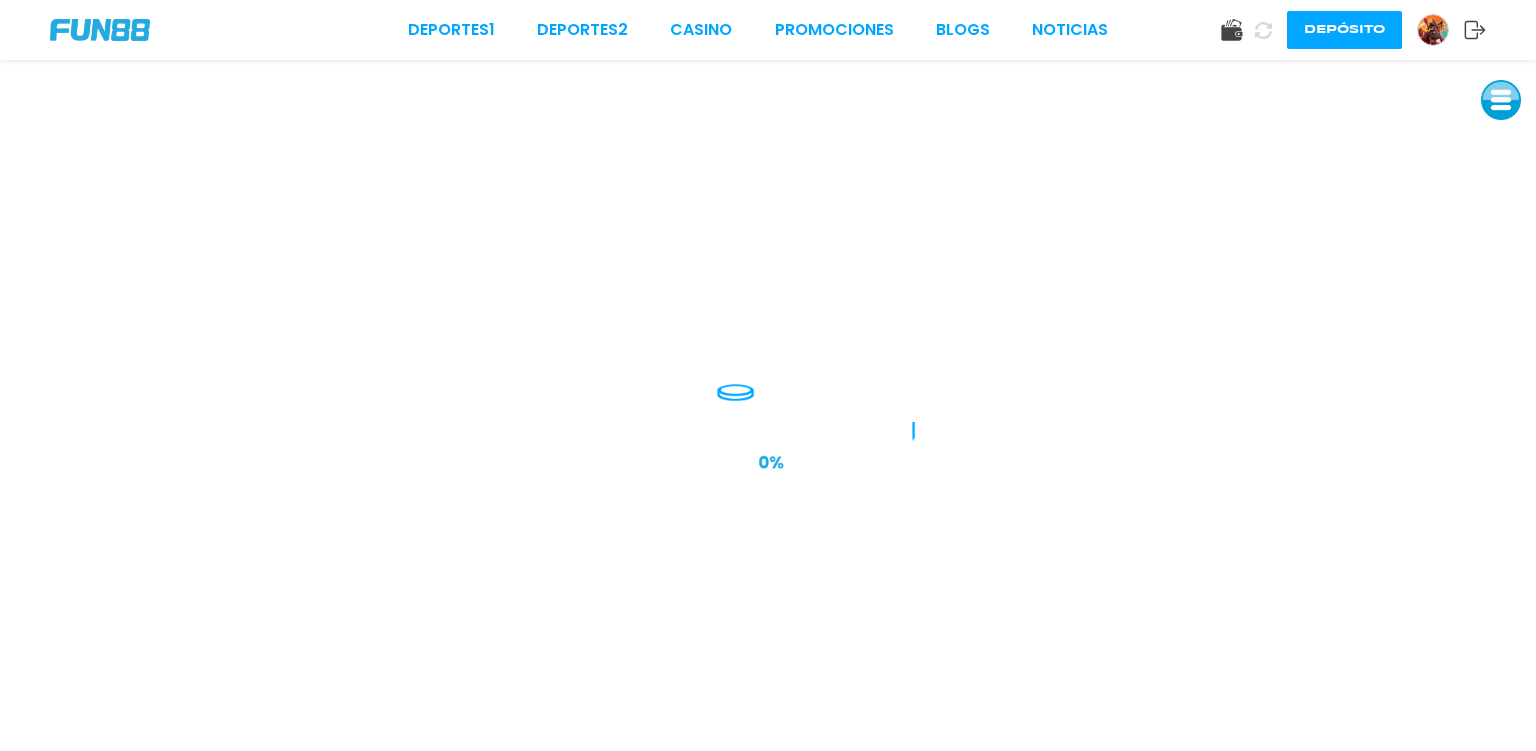 scroll, scrollTop: 0, scrollLeft: 0, axis: both 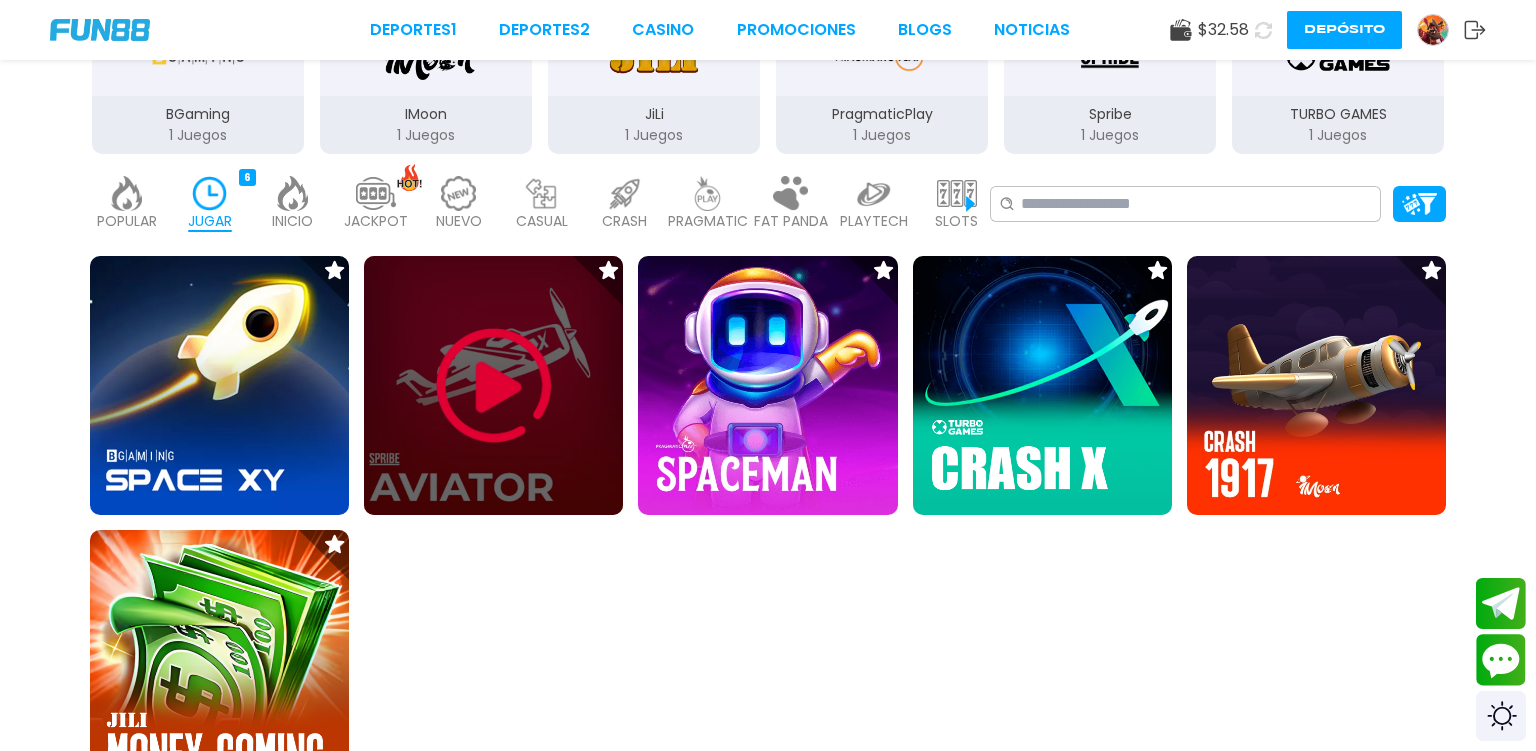 click at bounding box center [494, 386] 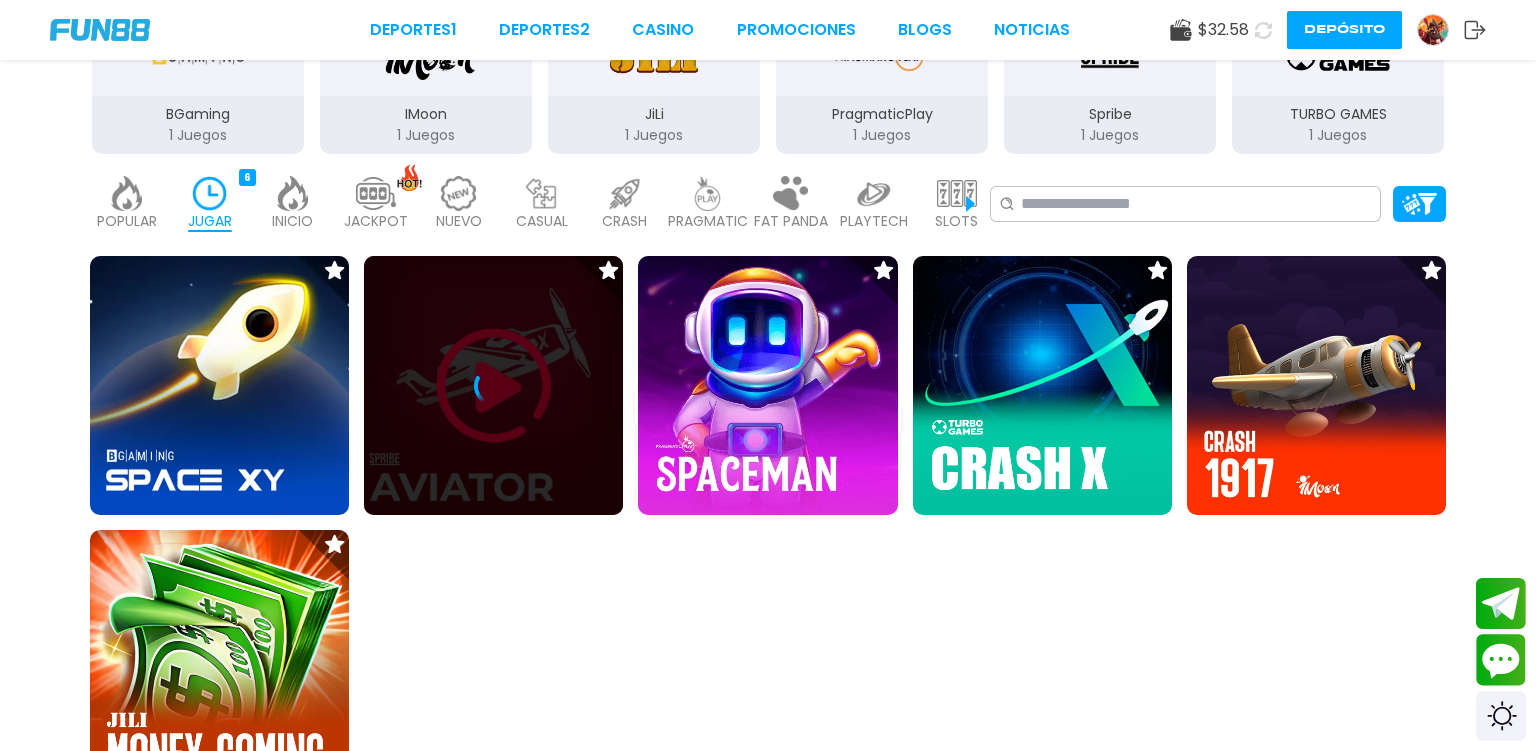 scroll, scrollTop: 0, scrollLeft: 0, axis: both 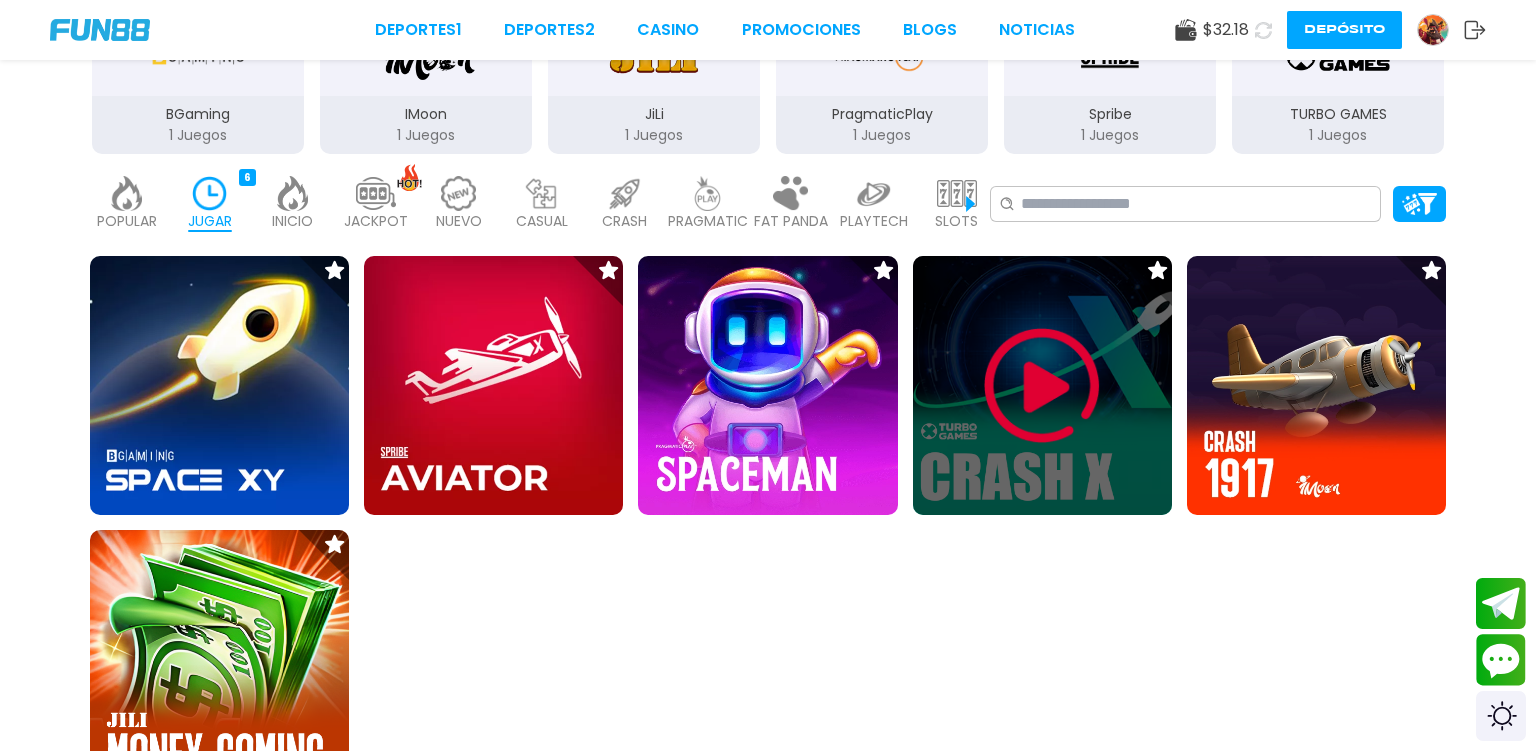 click at bounding box center [1042, 386] 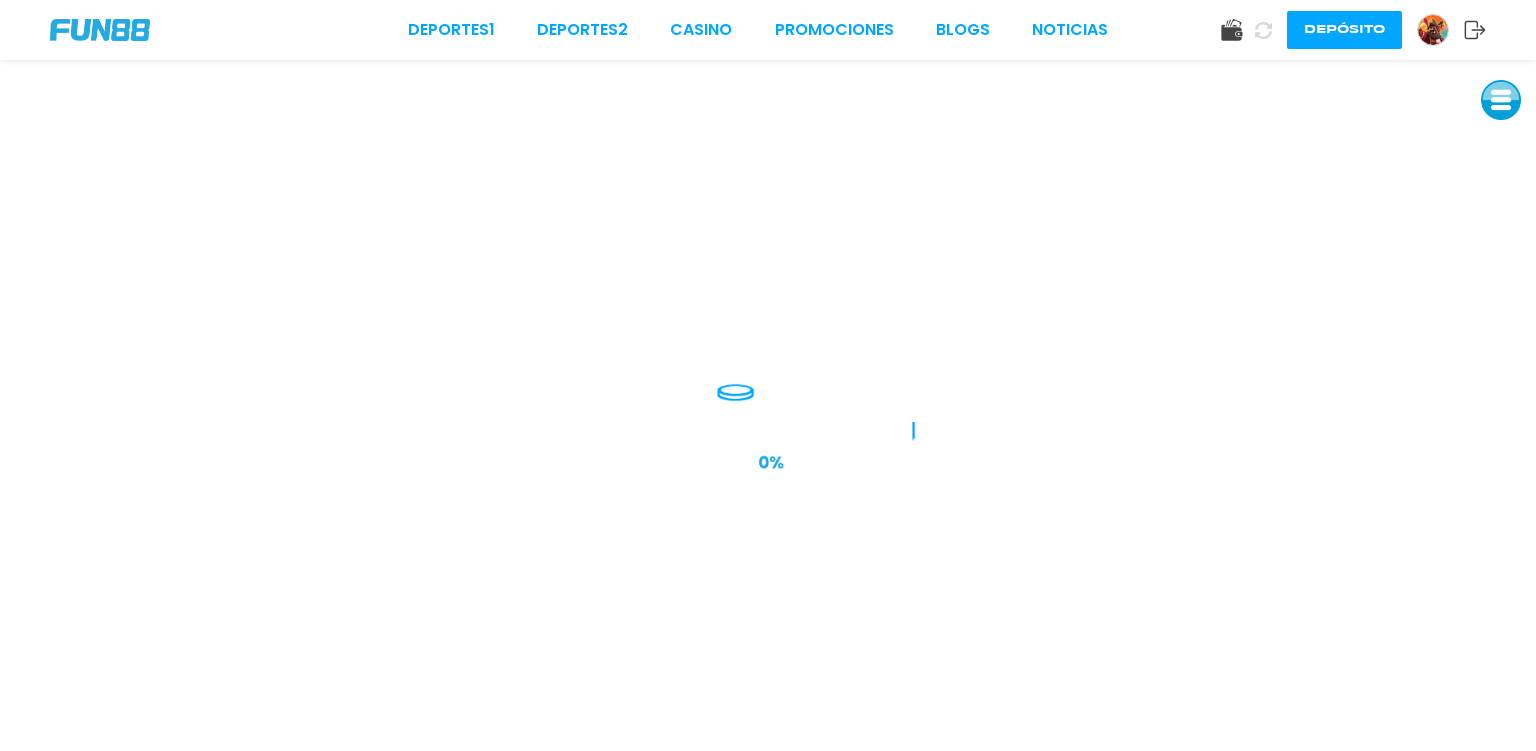 scroll, scrollTop: 0, scrollLeft: 0, axis: both 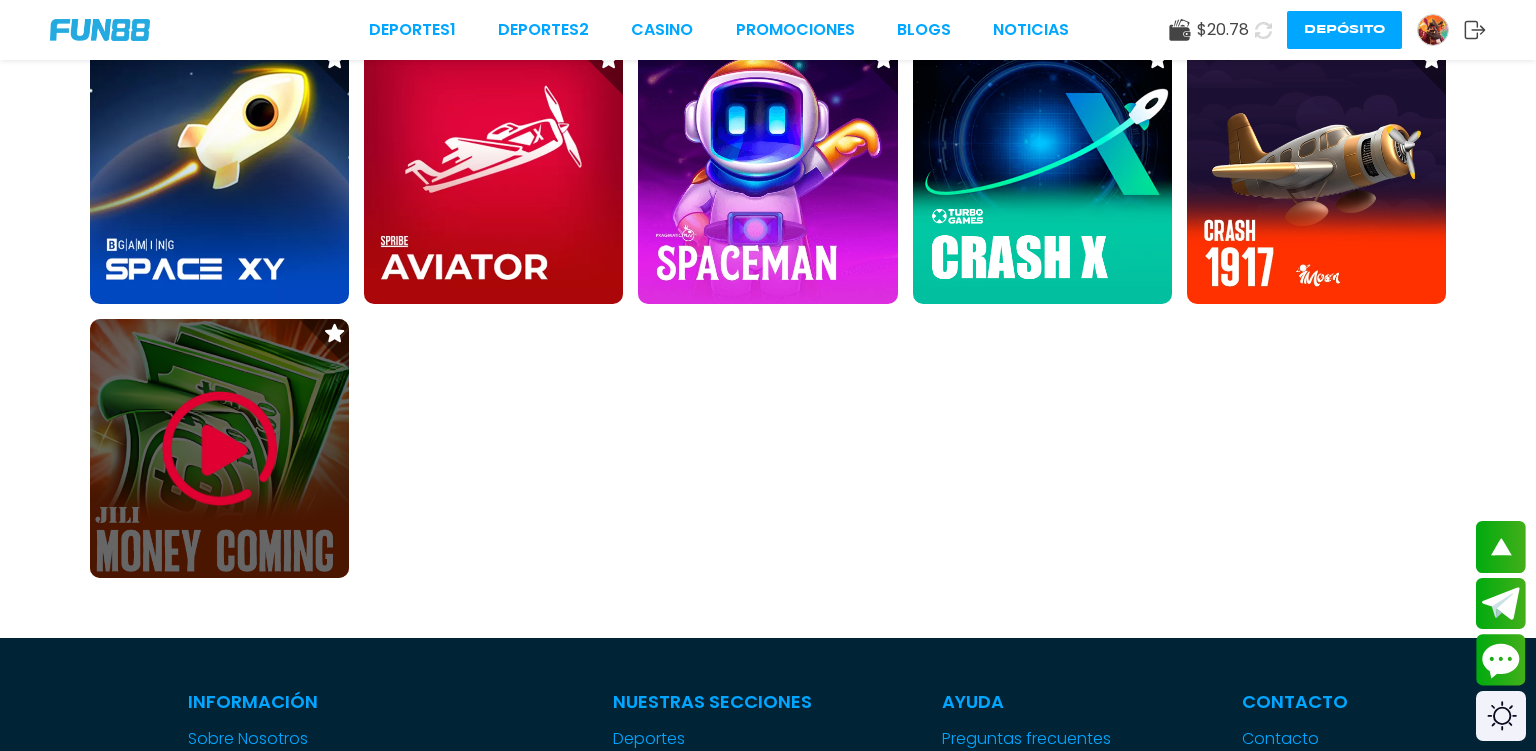 click at bounding box center [220, 449] 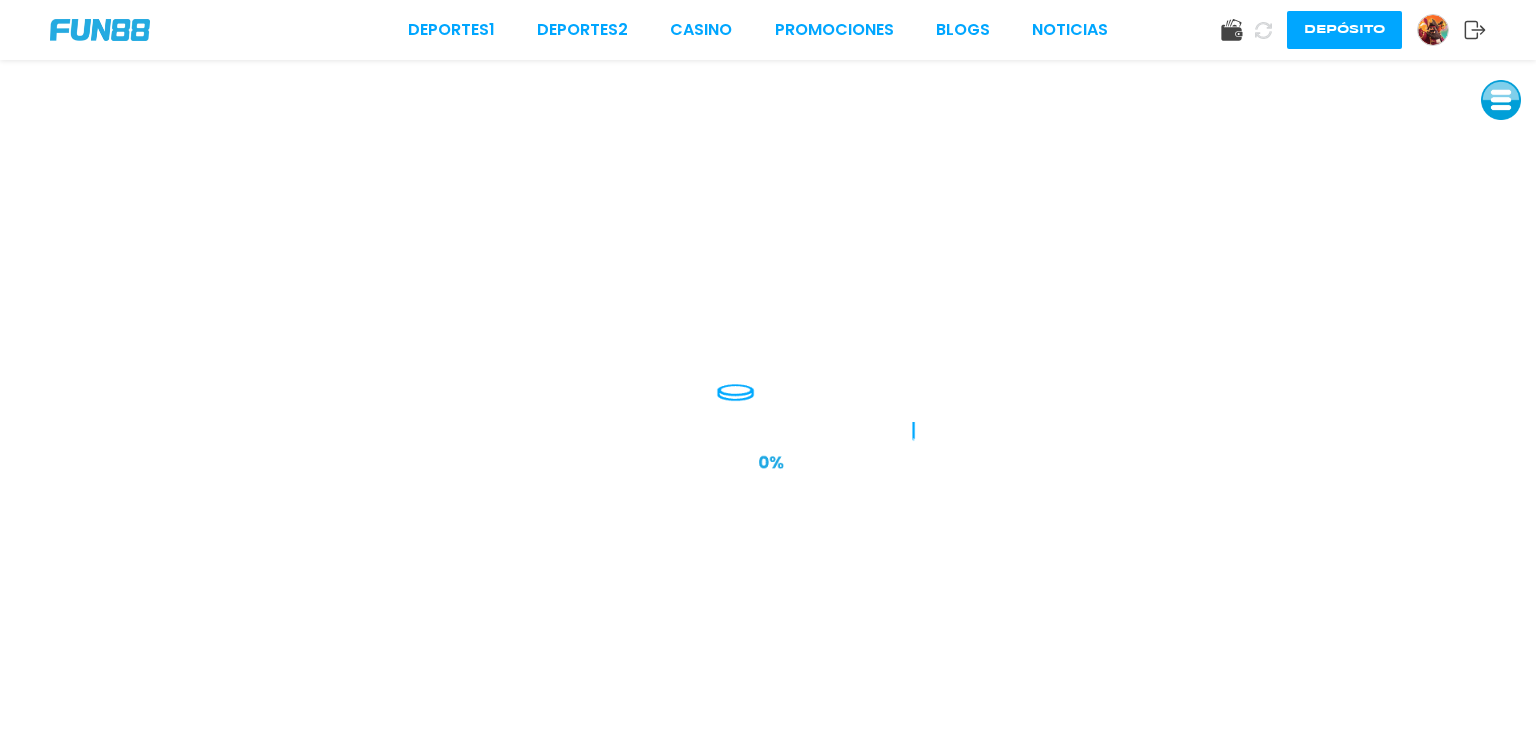 scroll, scrollTop: 0, scrollLeft: 0, axis: both 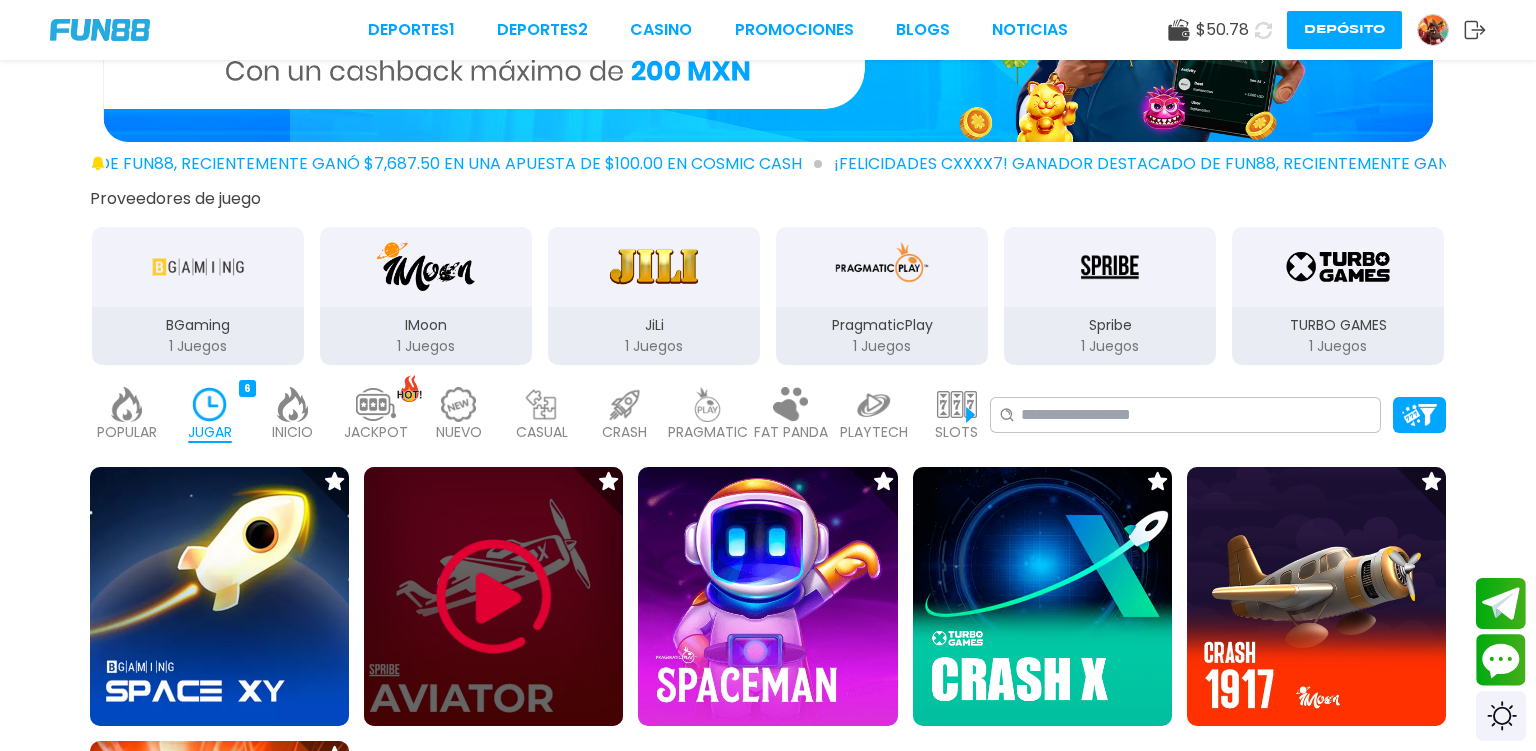 click at bounding box center [494, 597] 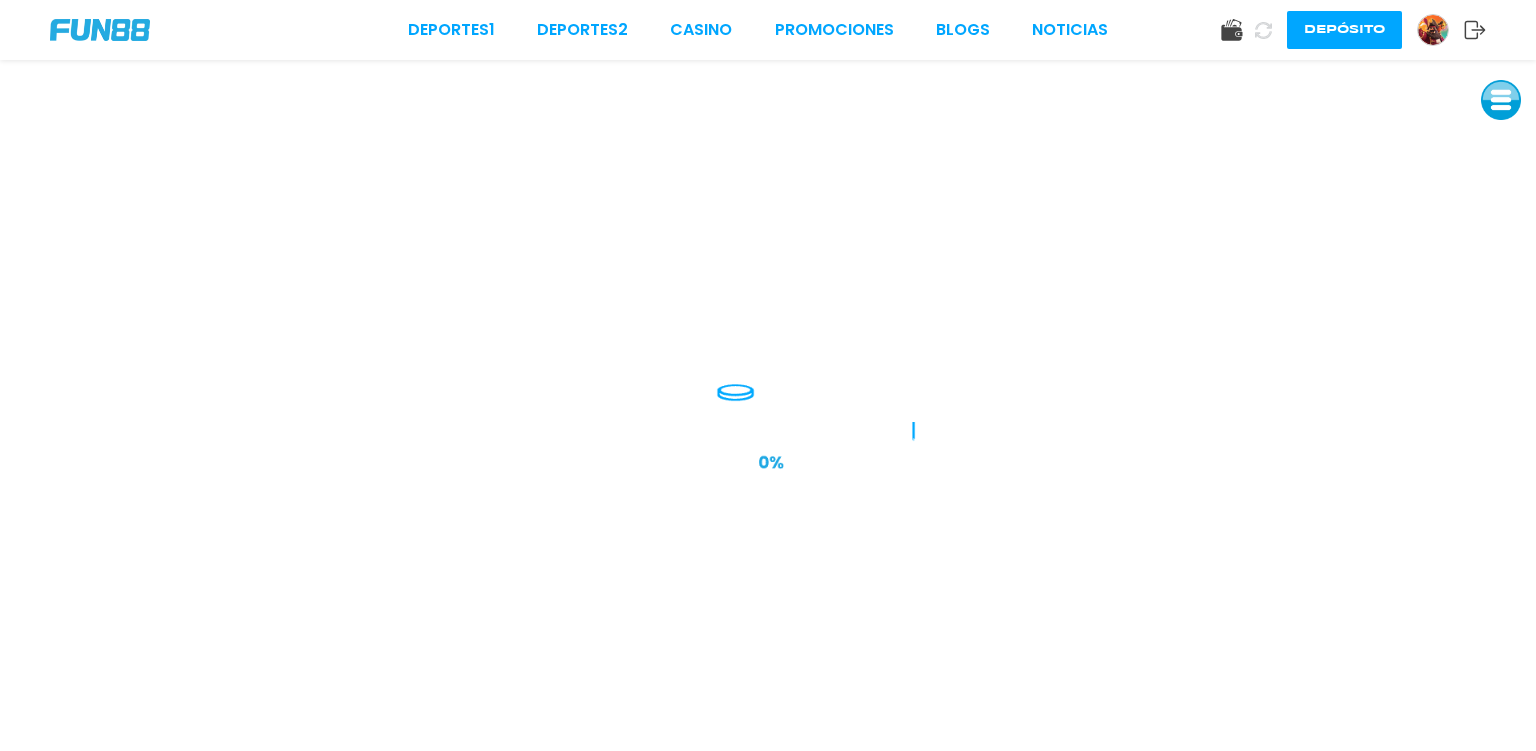 scroll, scrollTop: 0, scrollLeft: 0, axis: both 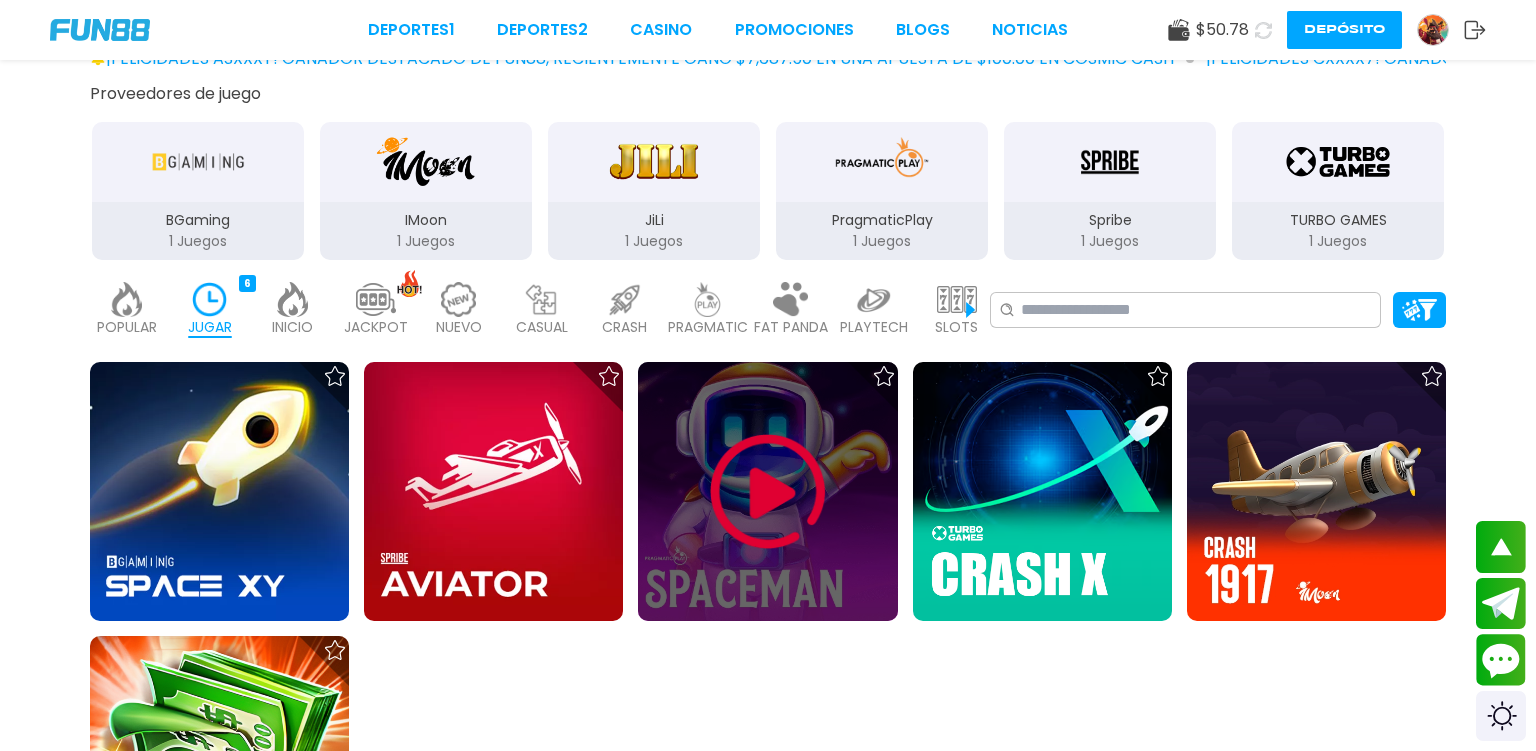 click at bounding box center [768, 492] 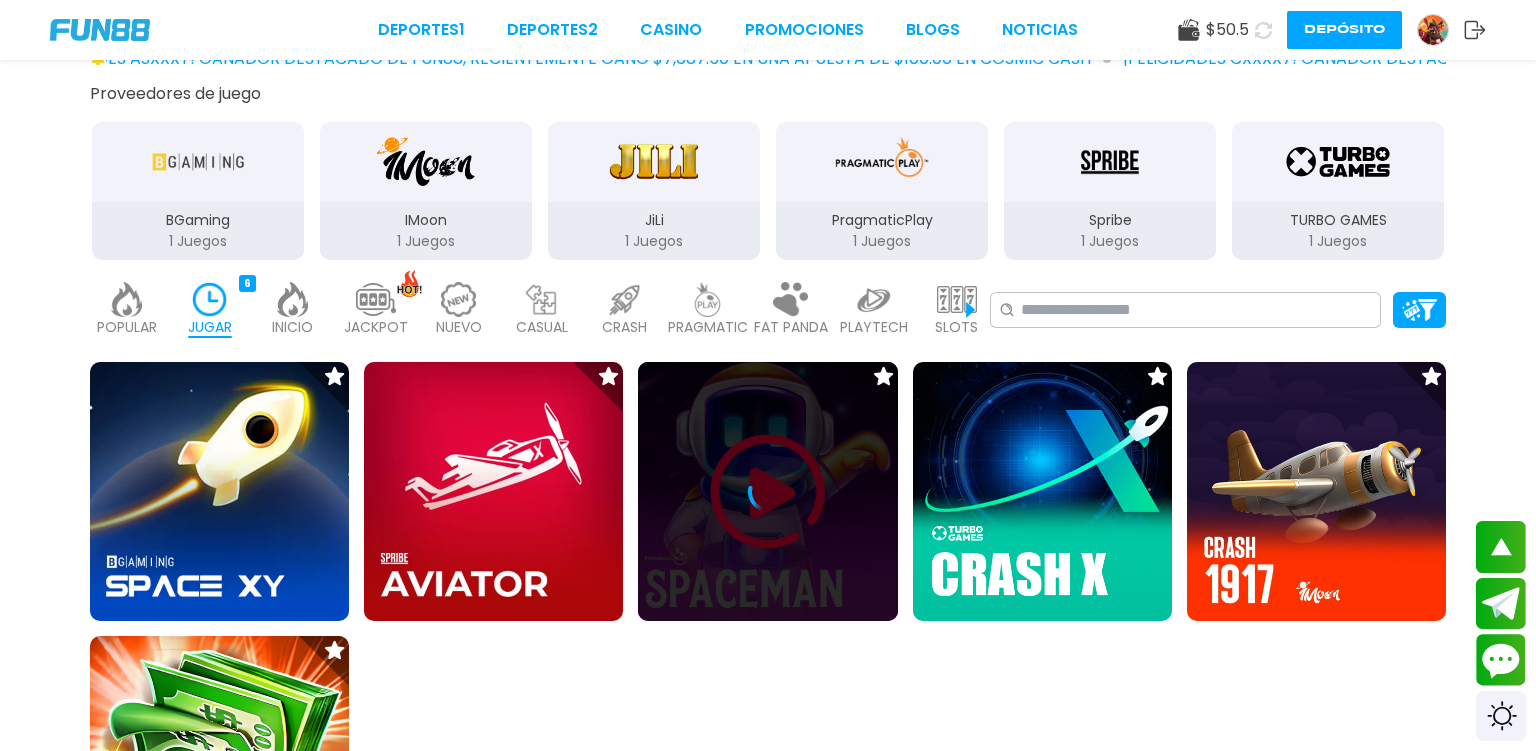 scroll, scrollTop: 0, scrollLeft: 0, axis: both 